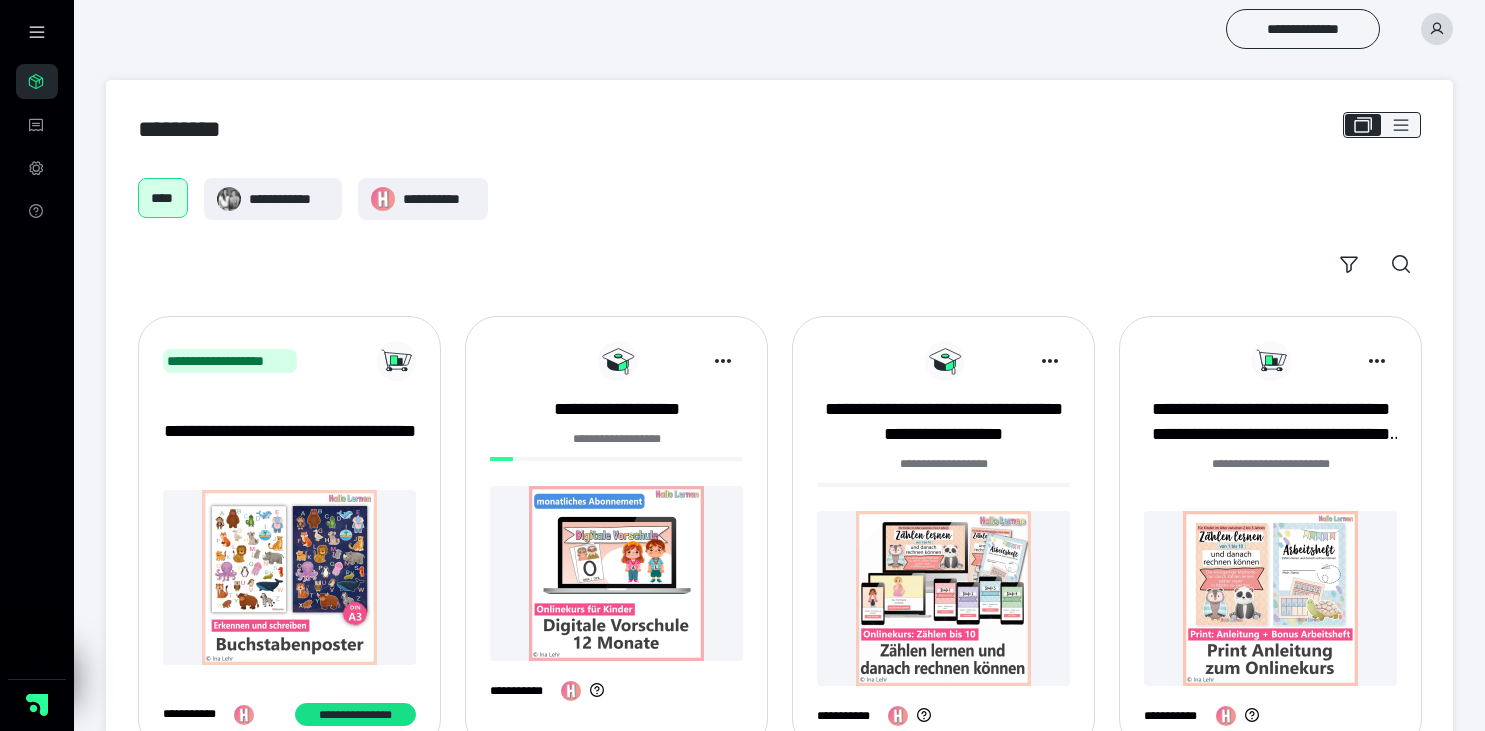 scroll, scrollTop: 0, scrollLeft: 0, axis: both 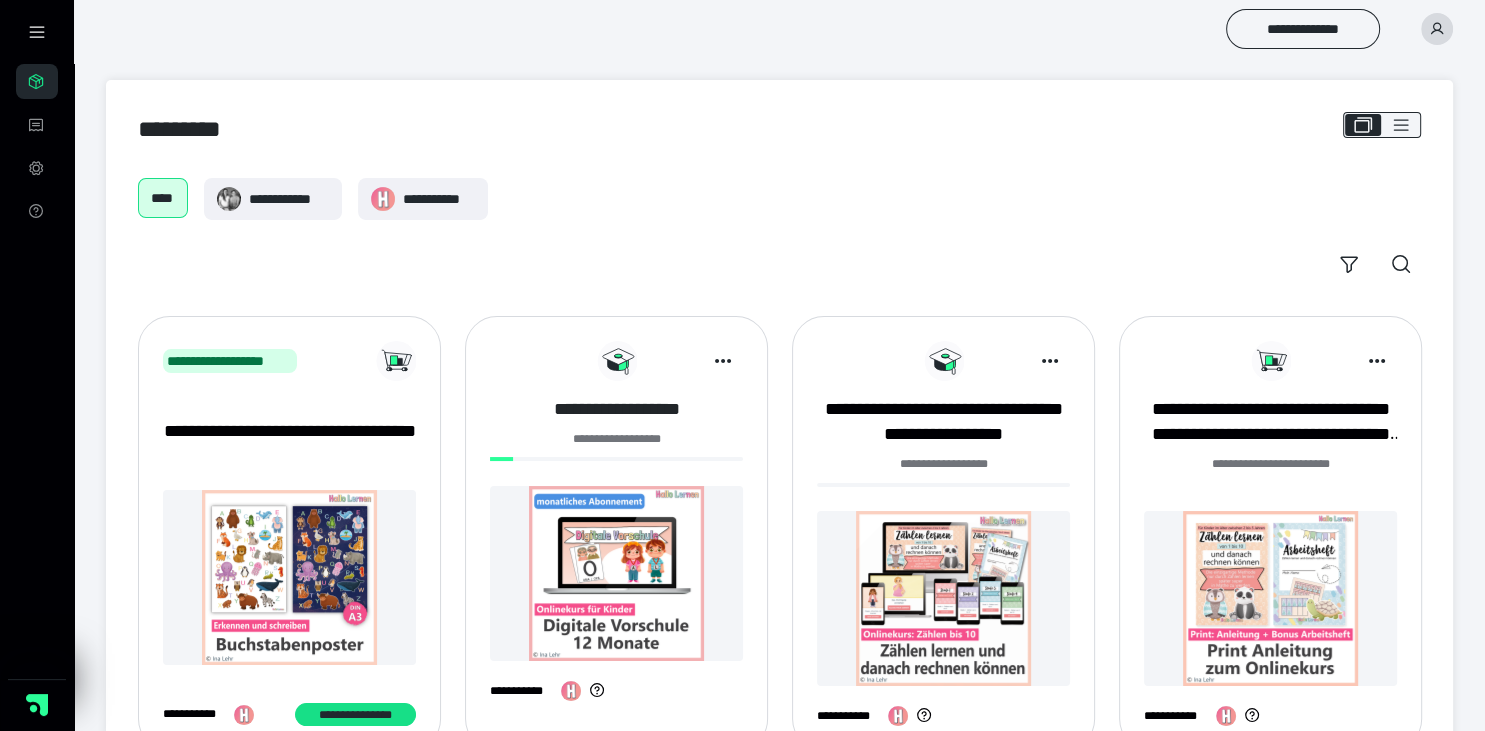 click on "**********" at bounding box center [616, 409] 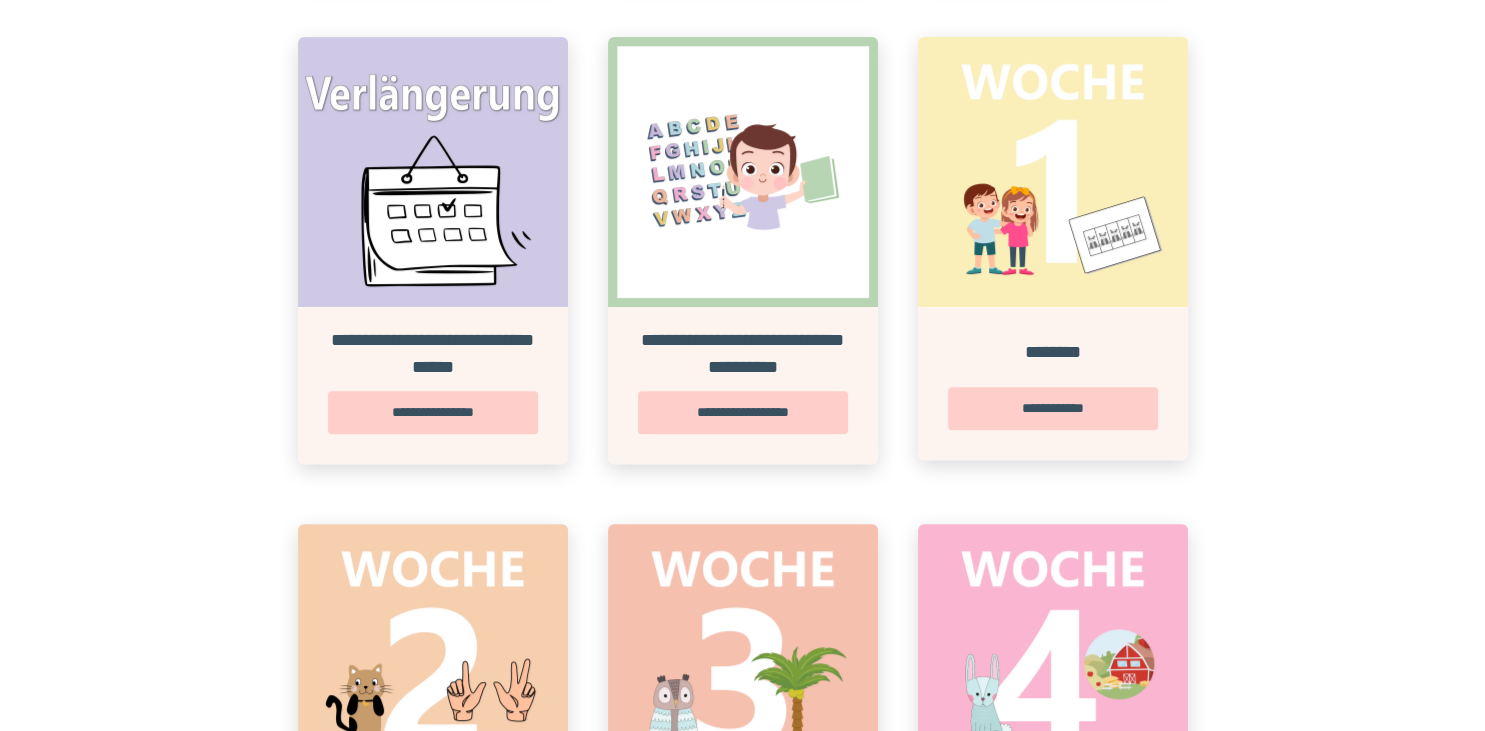 scroll, scrollTop: 950, scrollLeft: 0, axis: vertical 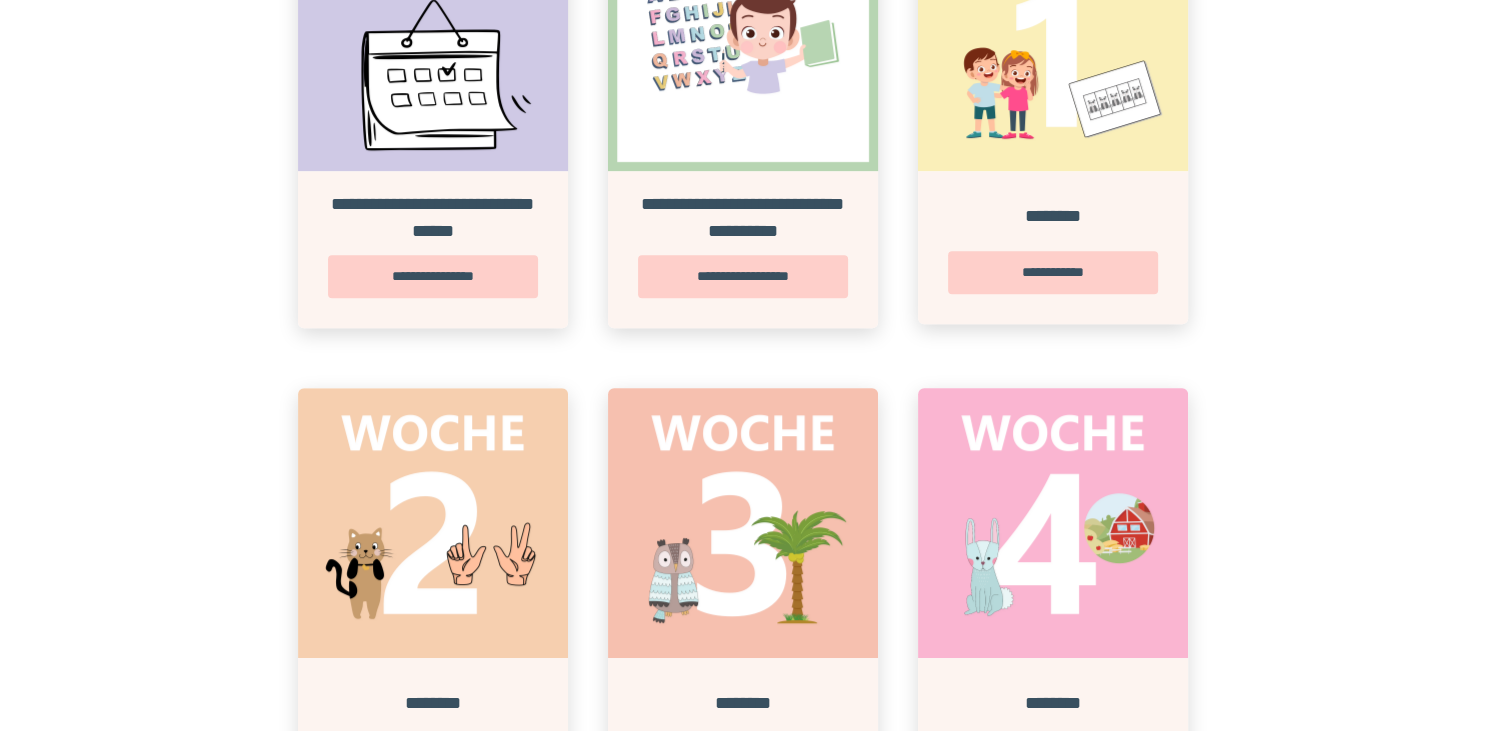 click at bounding box center (743, 523) 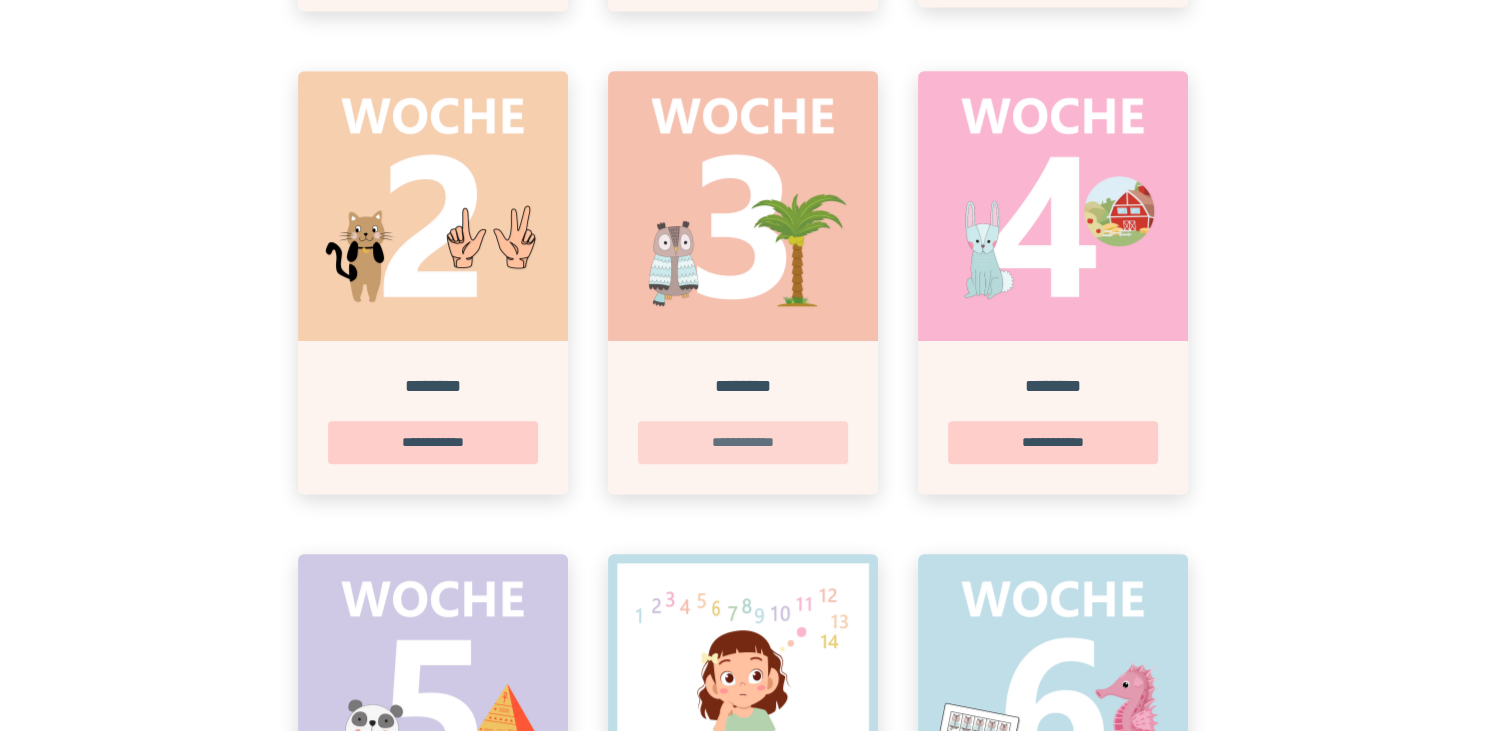 click on "**********" at bounding box center (743, 442) 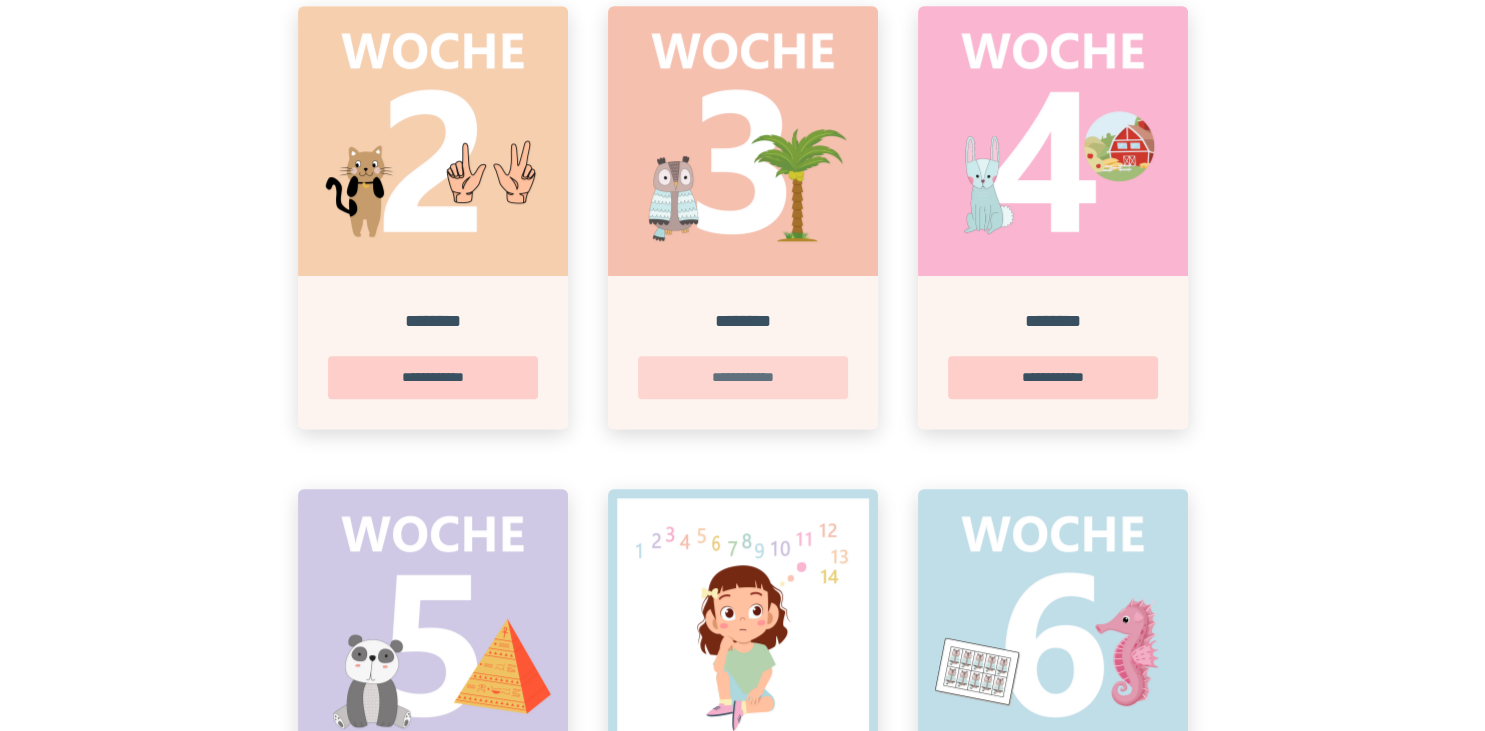 scroll, scrollTop: 0, scrollLeft: 0, axis: both 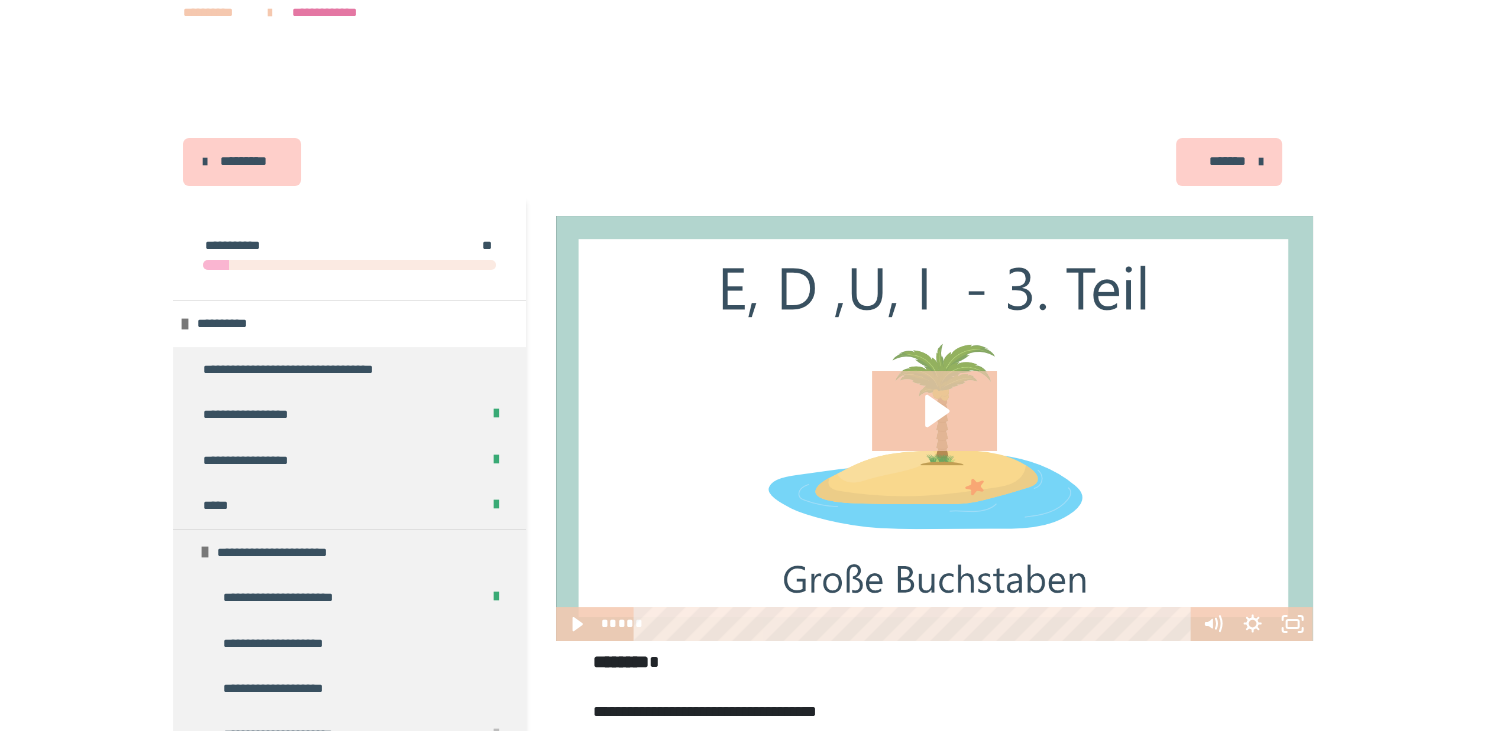 click on "*******" at bounding box center [1227, 161] 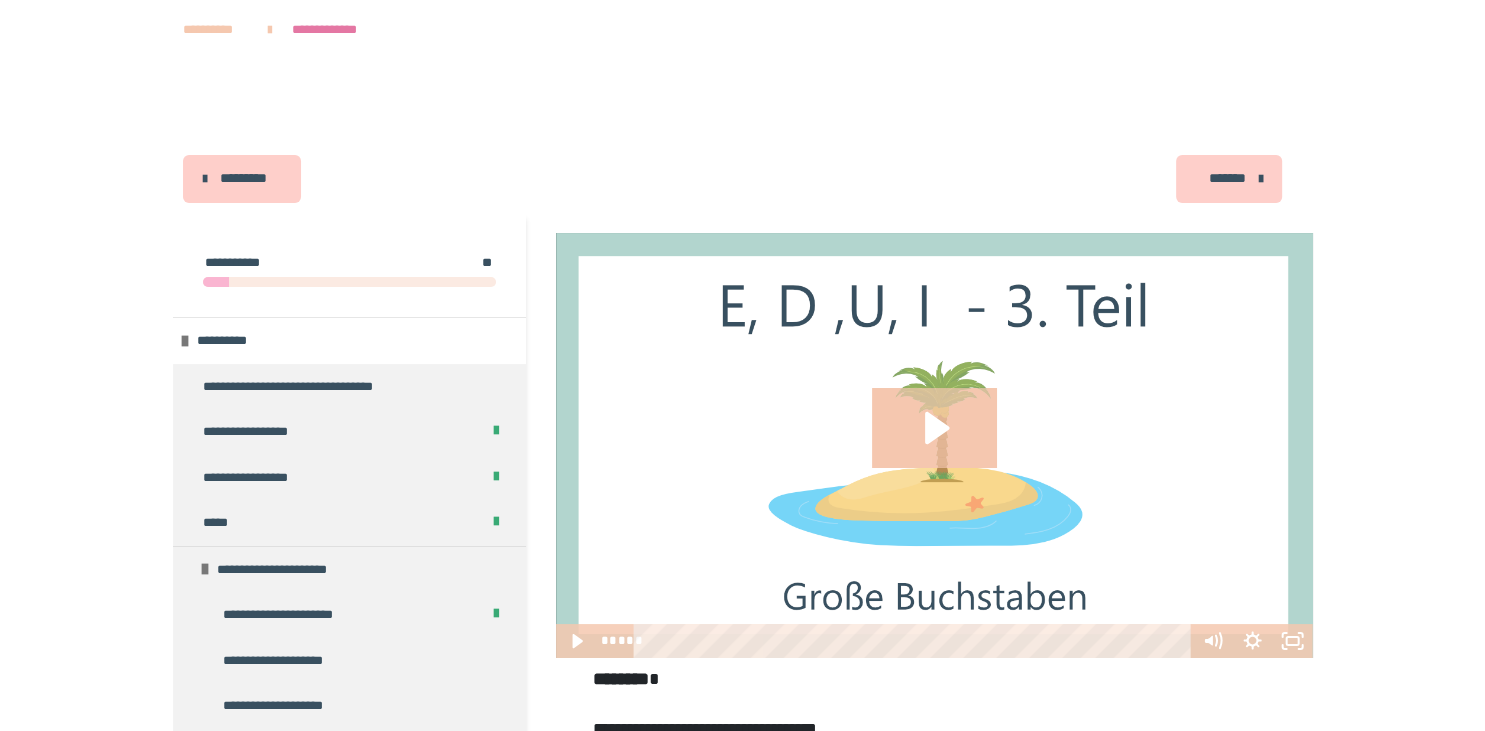 click on "*******" at bounding box center [1227, 178] 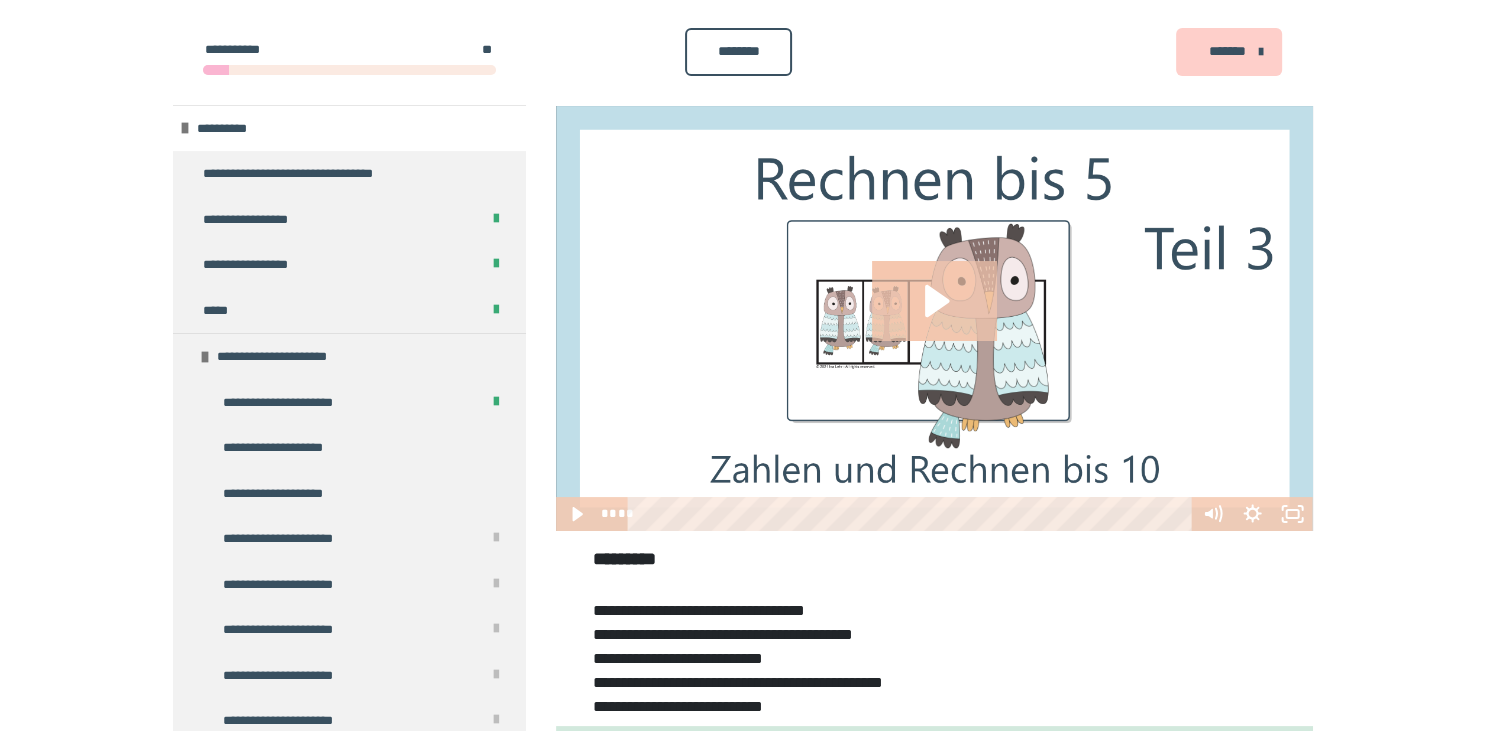 scroll, scrollTop: 844, scrollLeft: 0, axis: vertical 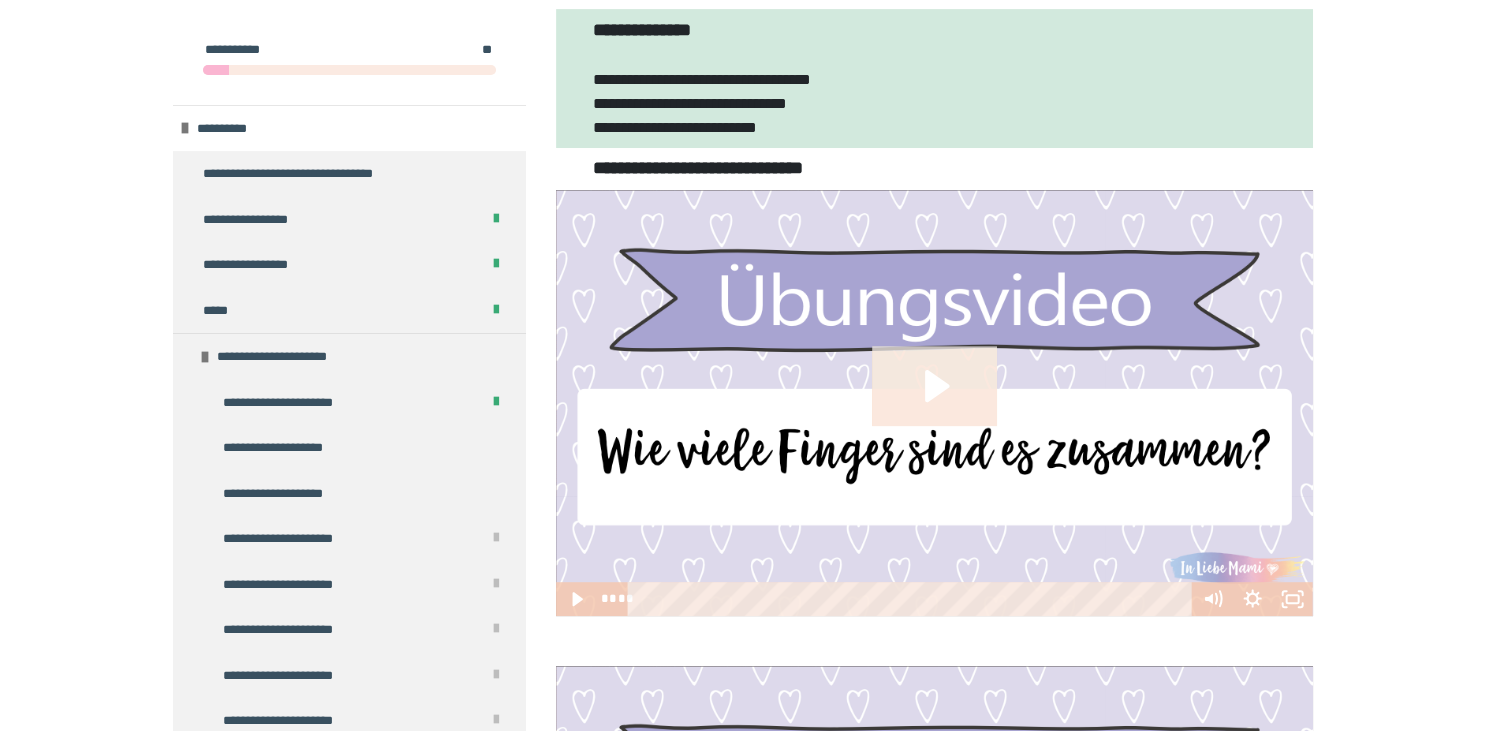 click 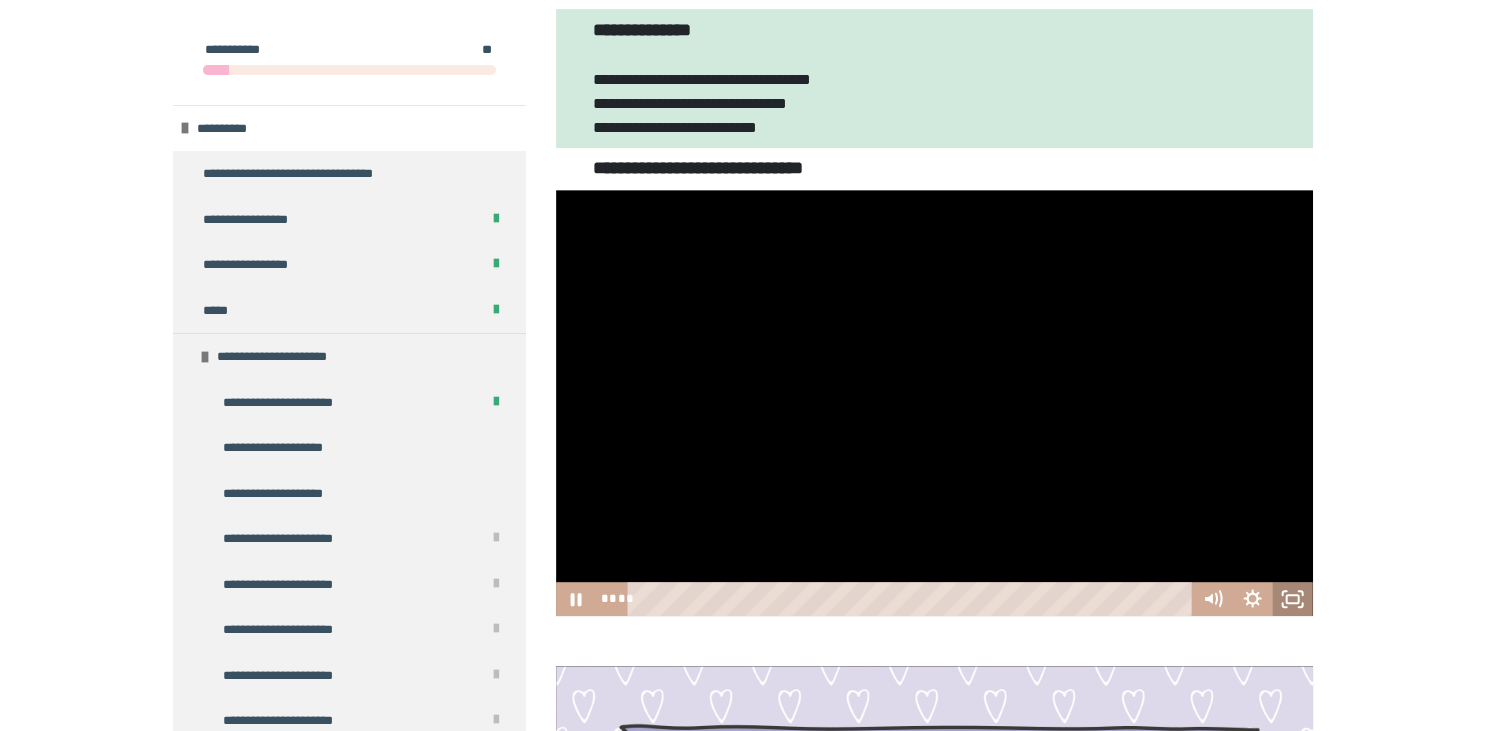 click 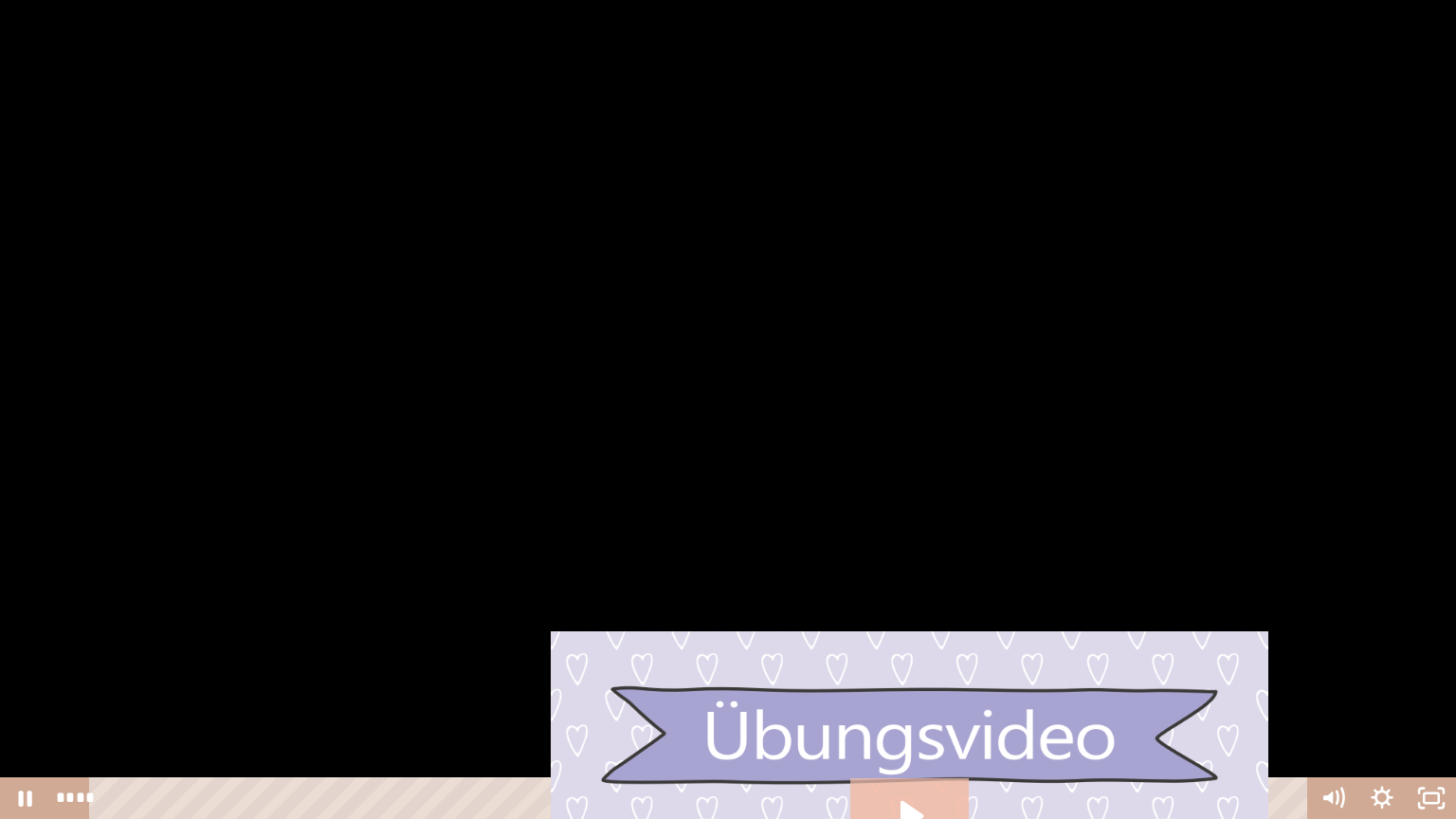 click at bounding box center (728, 410) 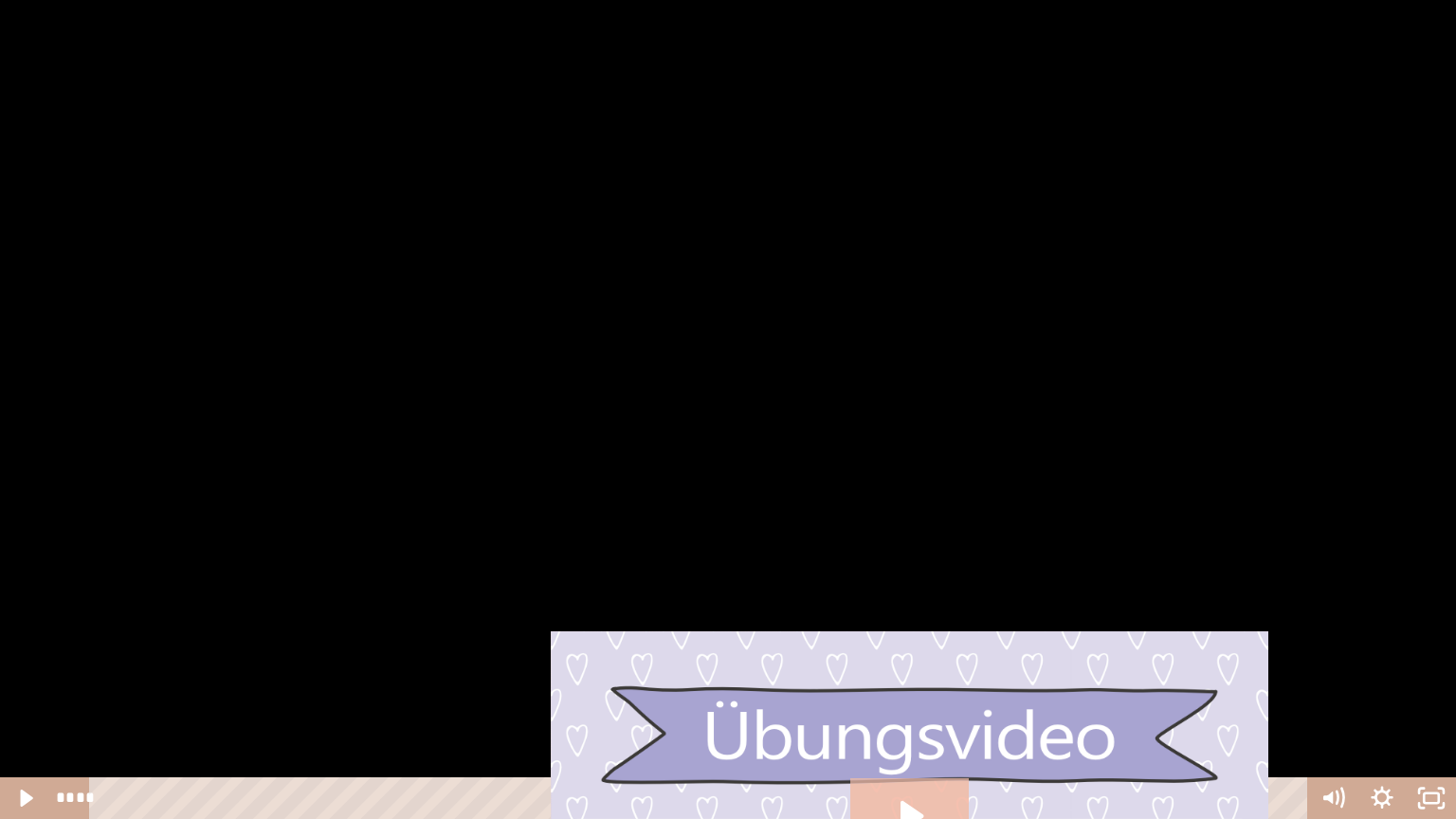 click on "****" at bounding box center [701, 798] 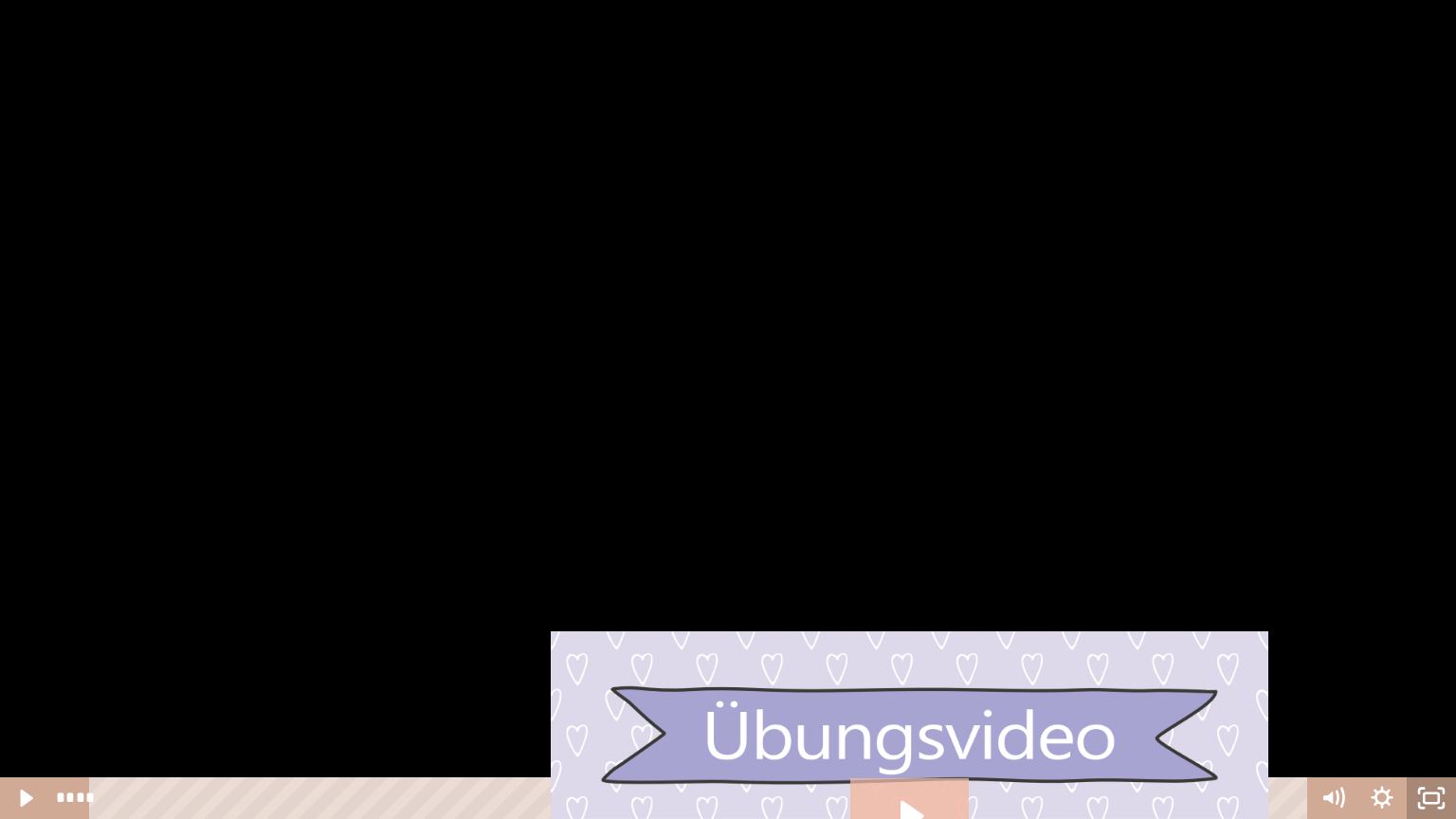 click 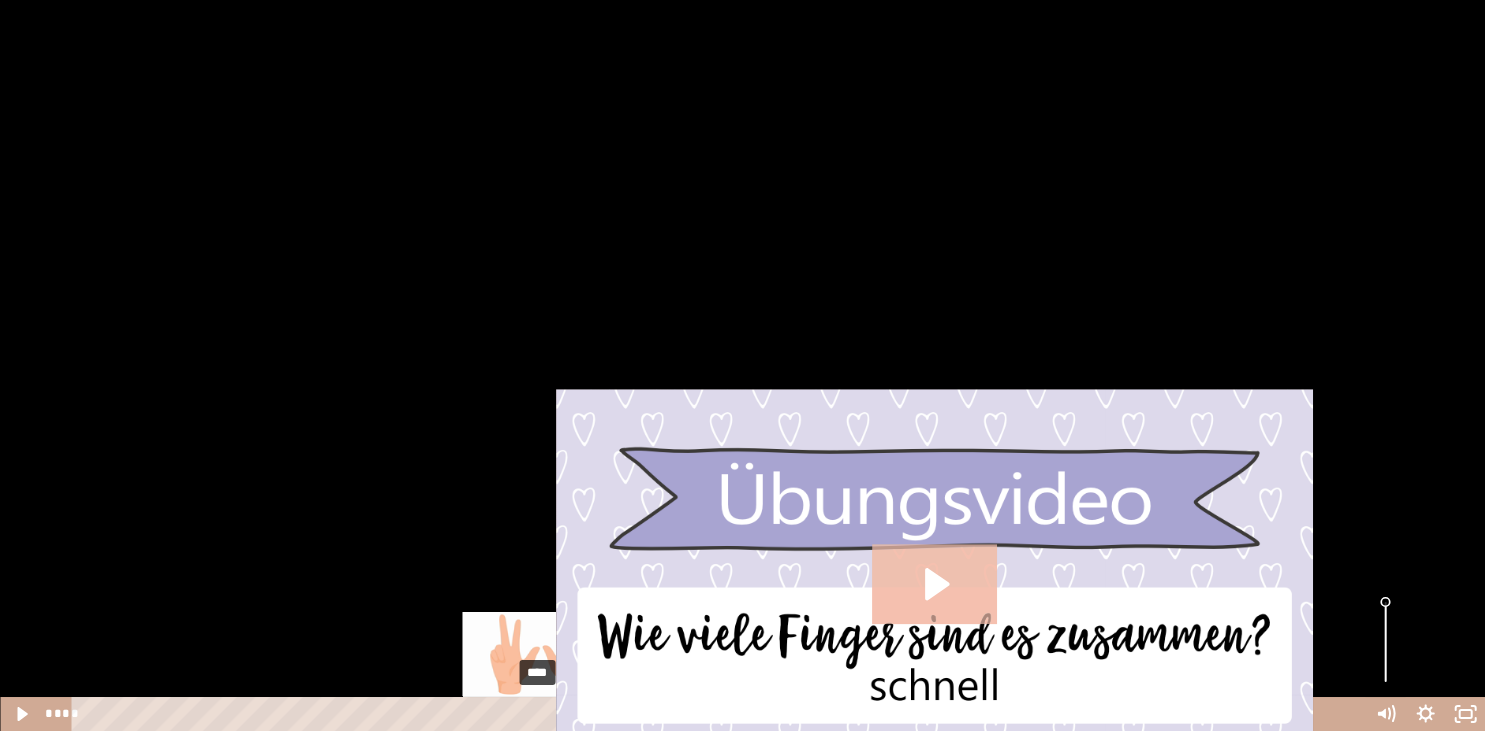 scroll, scrollTop: 1161, scrollLeft: 0, axis: vertical 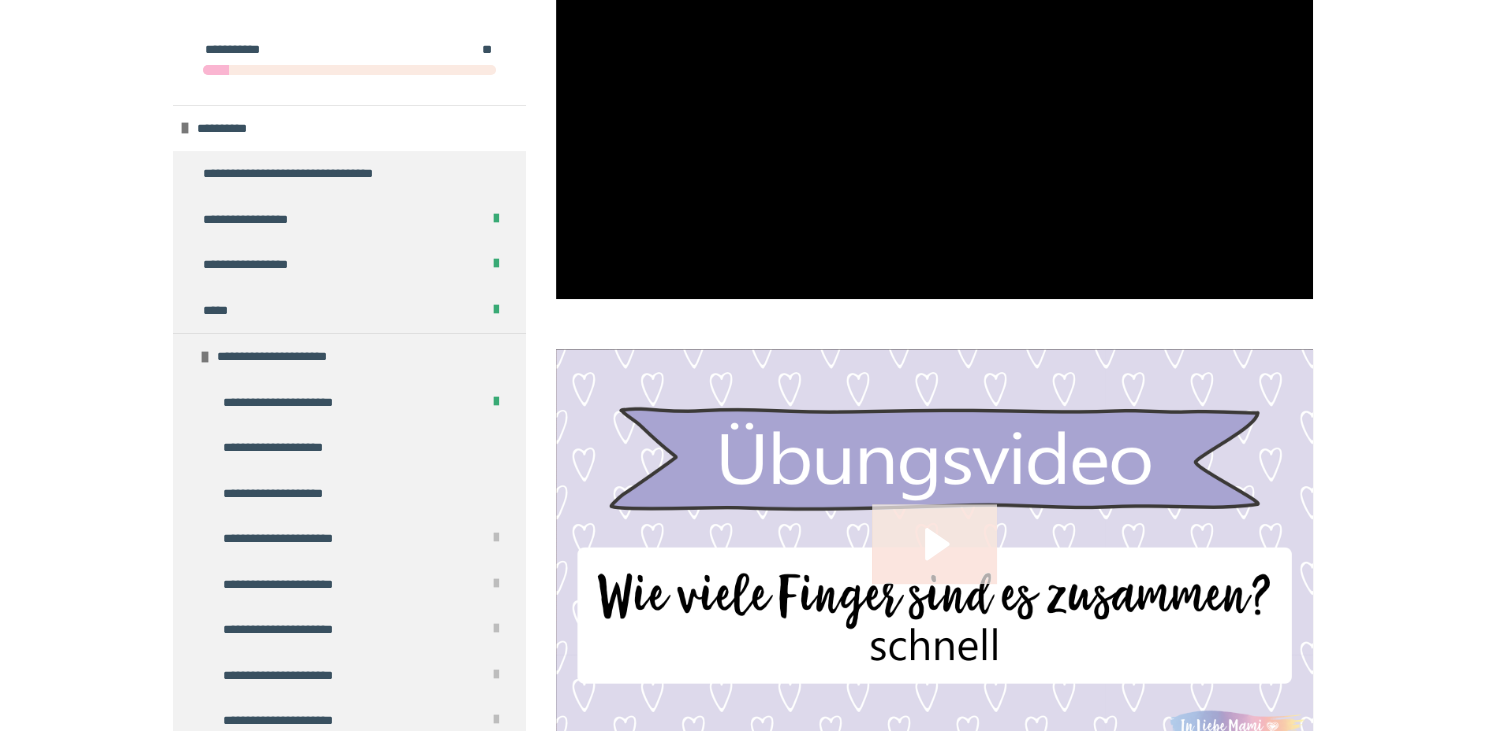 click 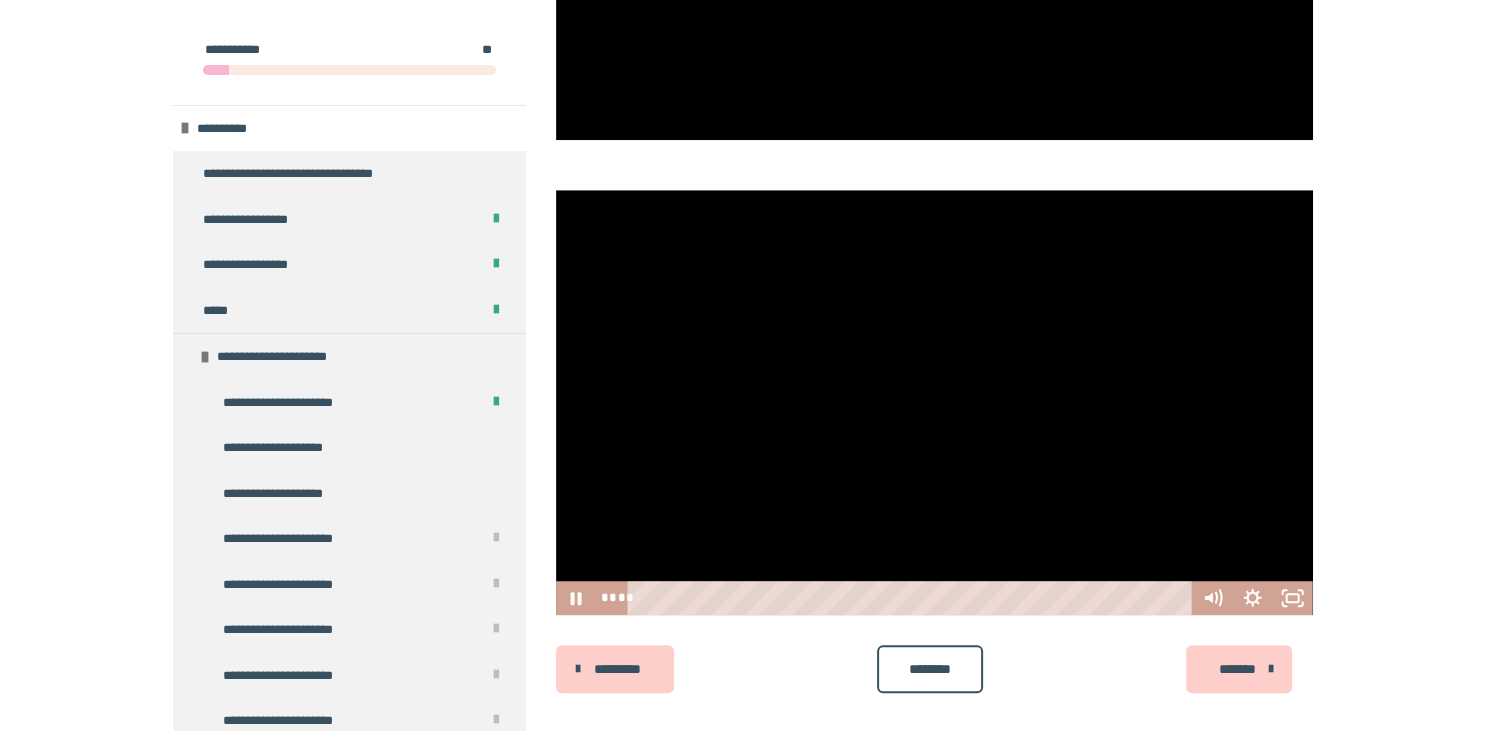 scroll, scrollTop: 1346, scrollLeft: 0, axis: vertical 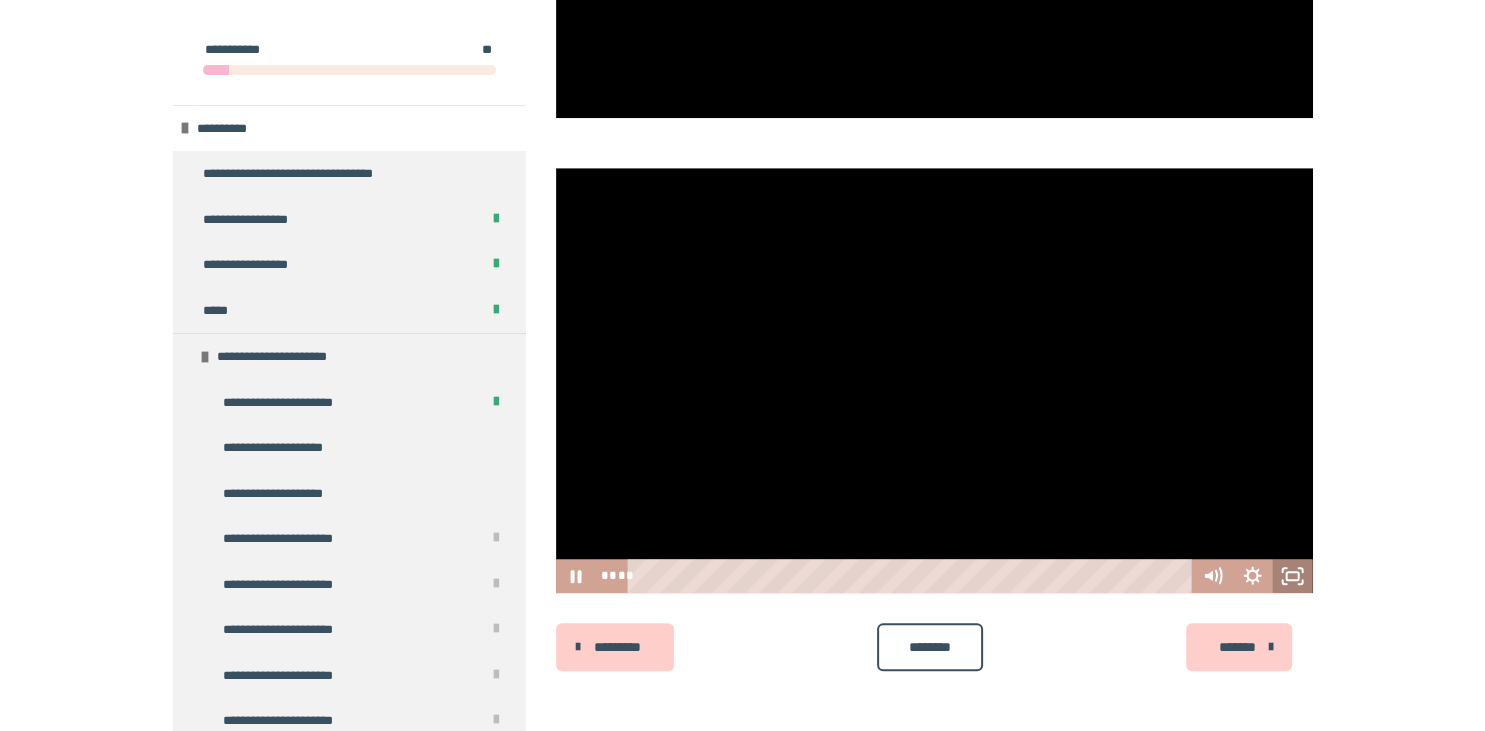 click 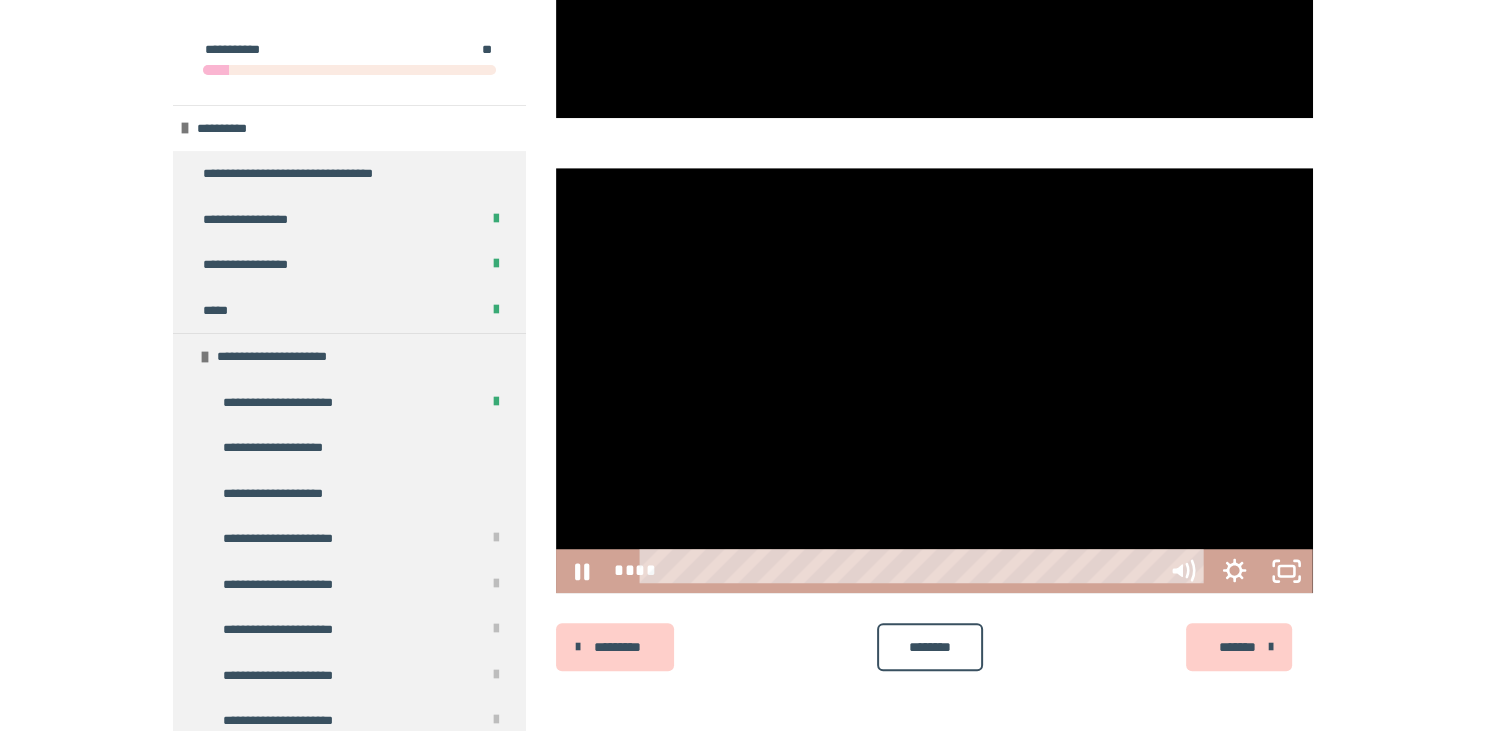 scroll, scrollTop: 1213, scrollLeft: 0, axis: vertical 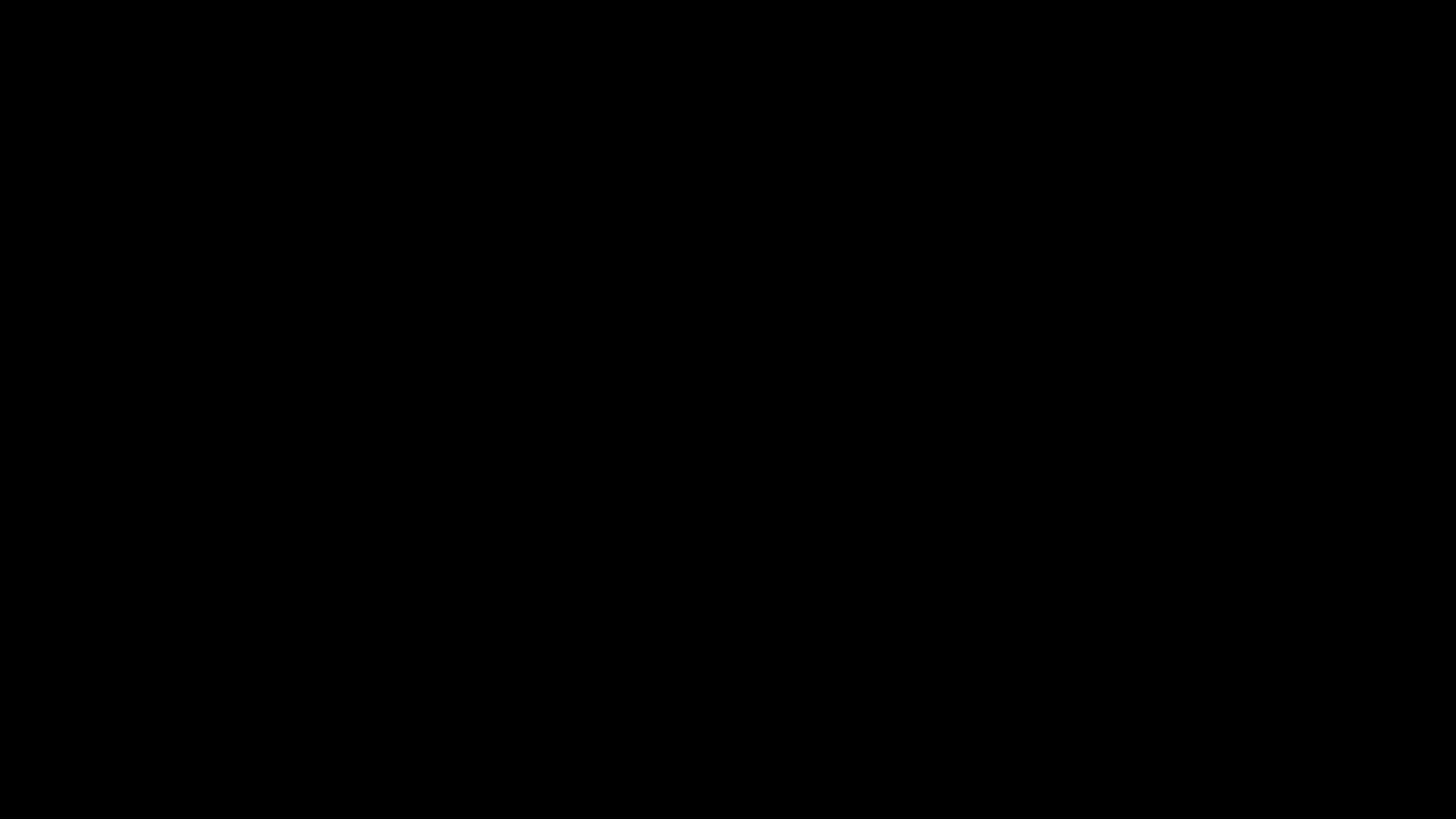 click at bounding box center [728, 410] 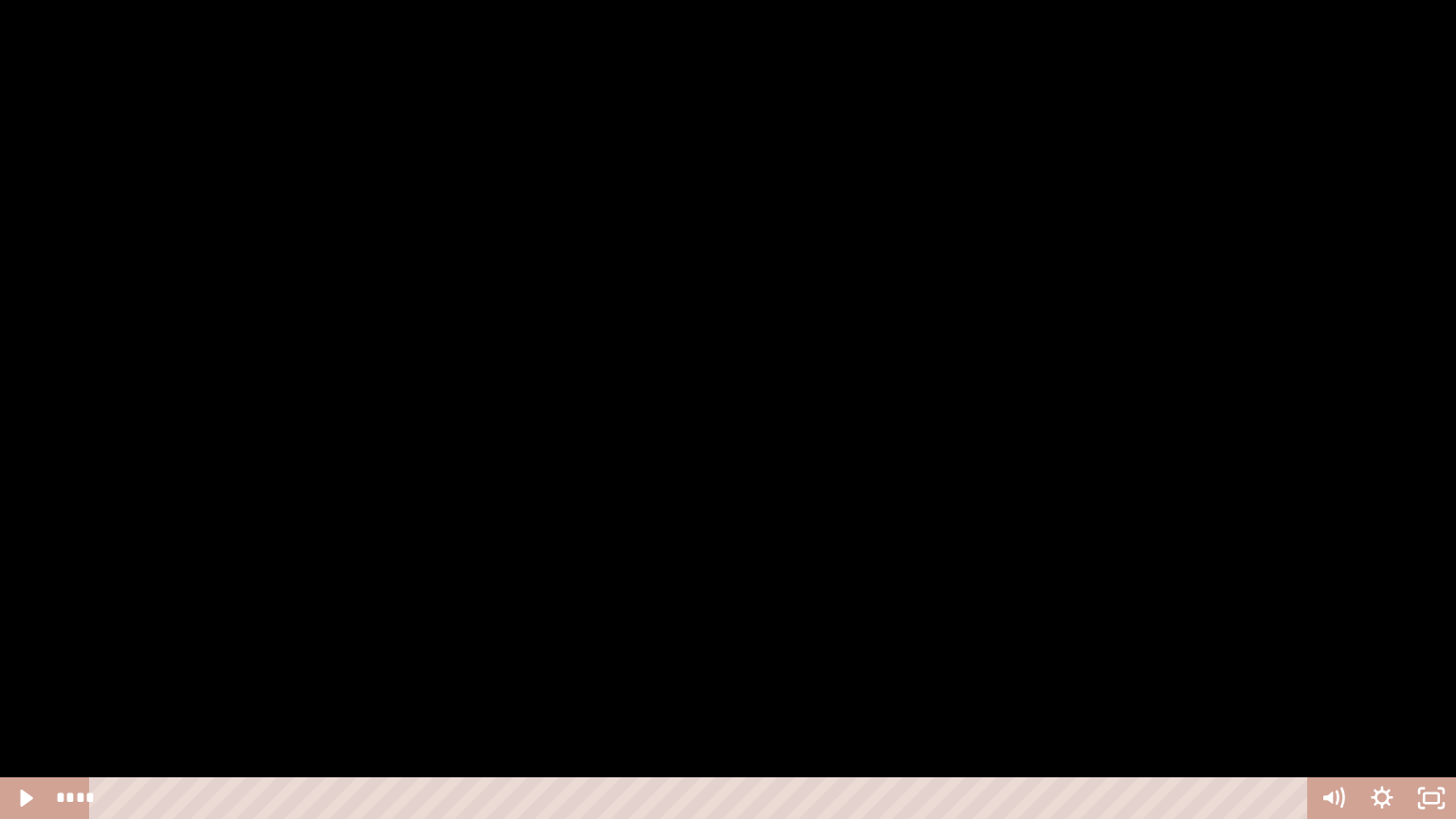 click at bounding box center (728, 410) 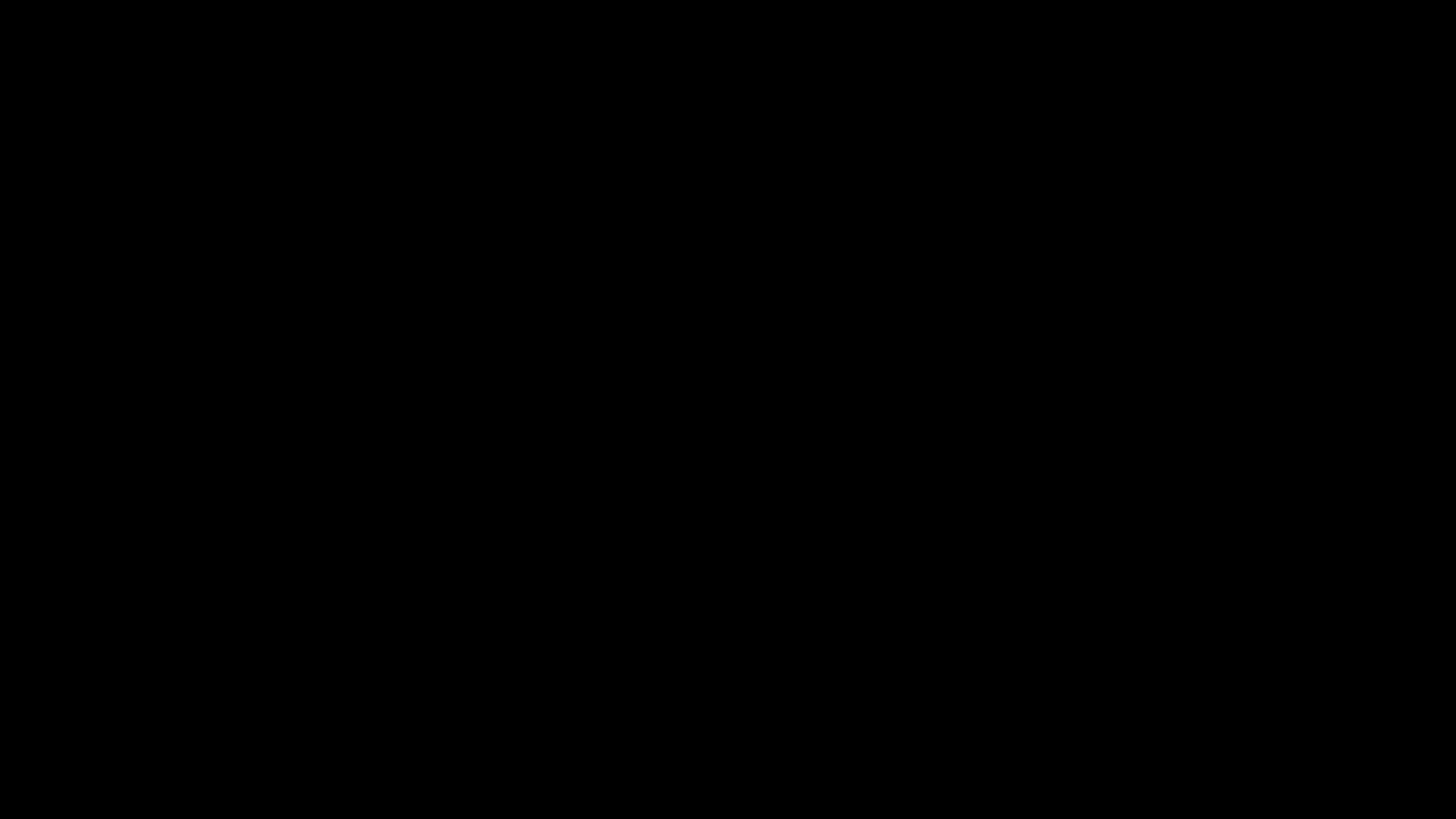 click at bounding box center [728, 410] 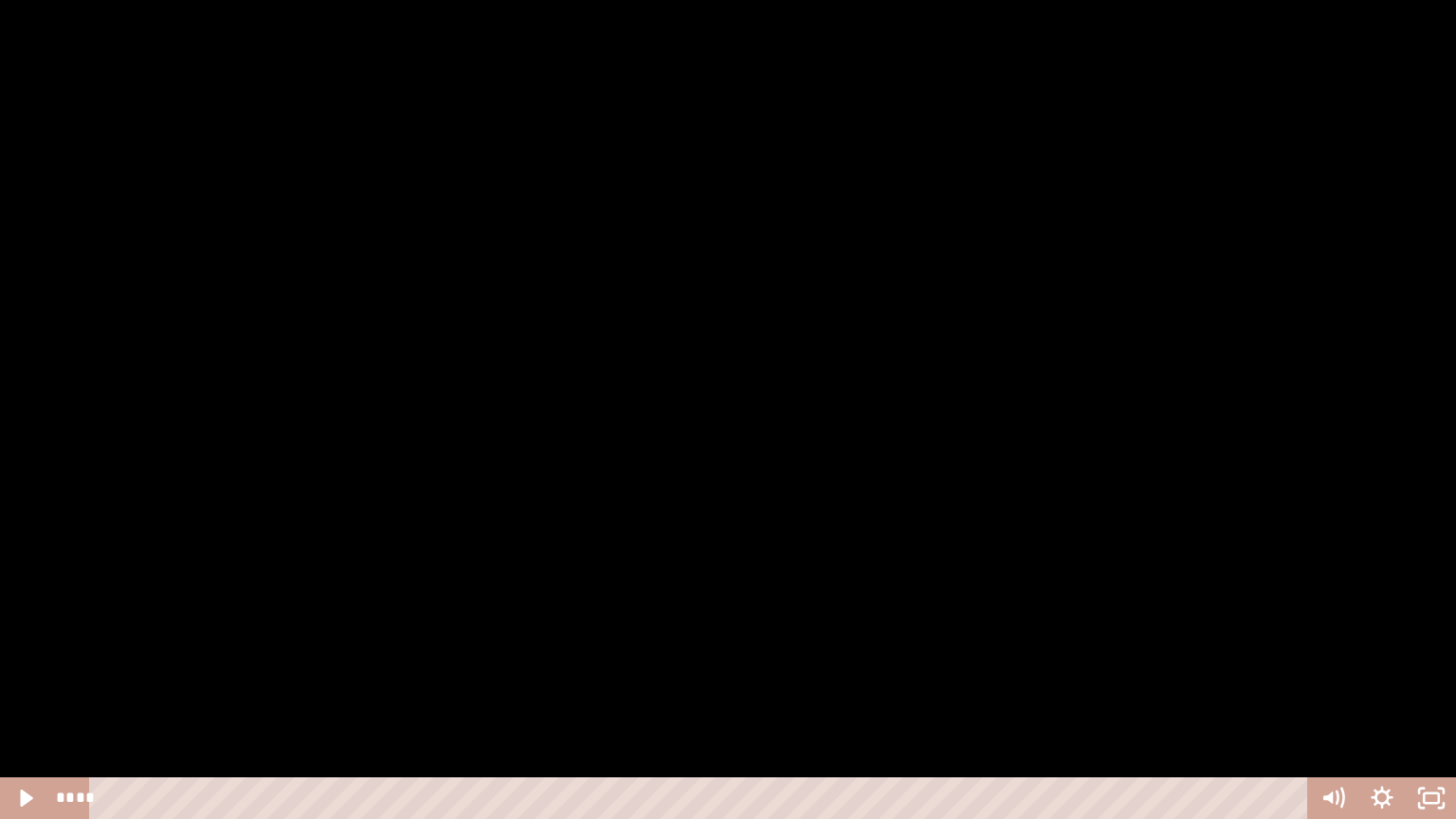 click at bounding box center [728, 410] 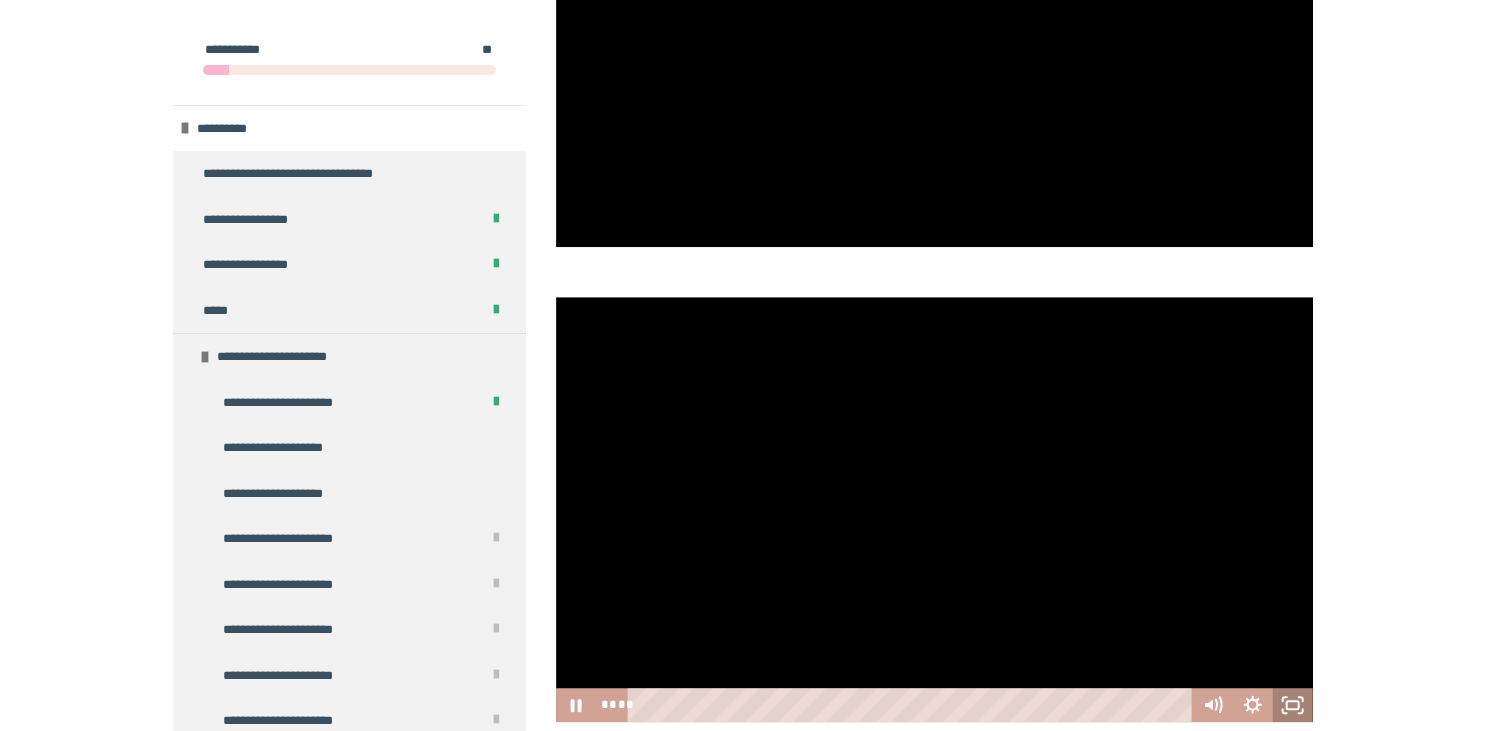 click 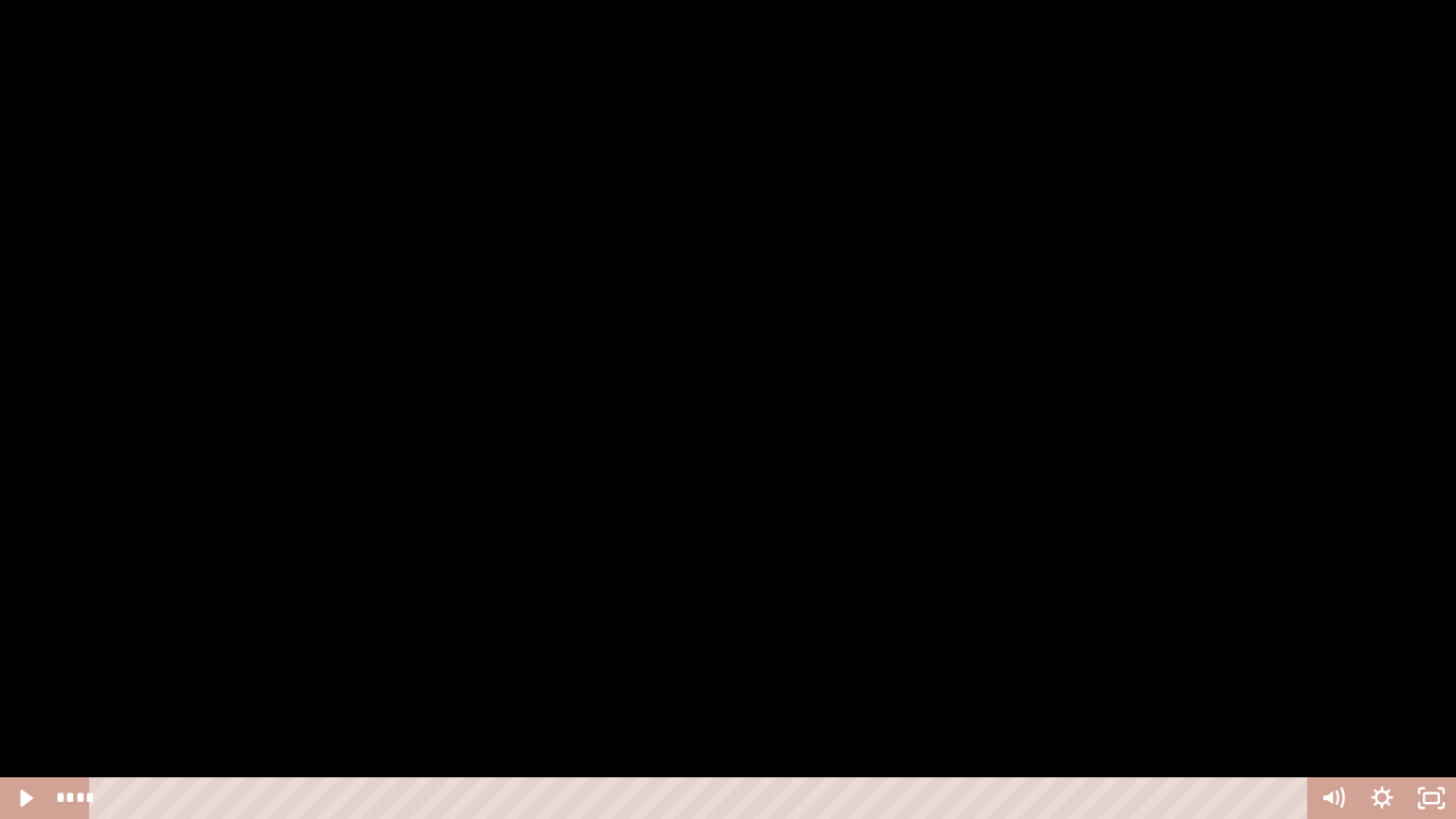 click at bounding box center [728, 410] 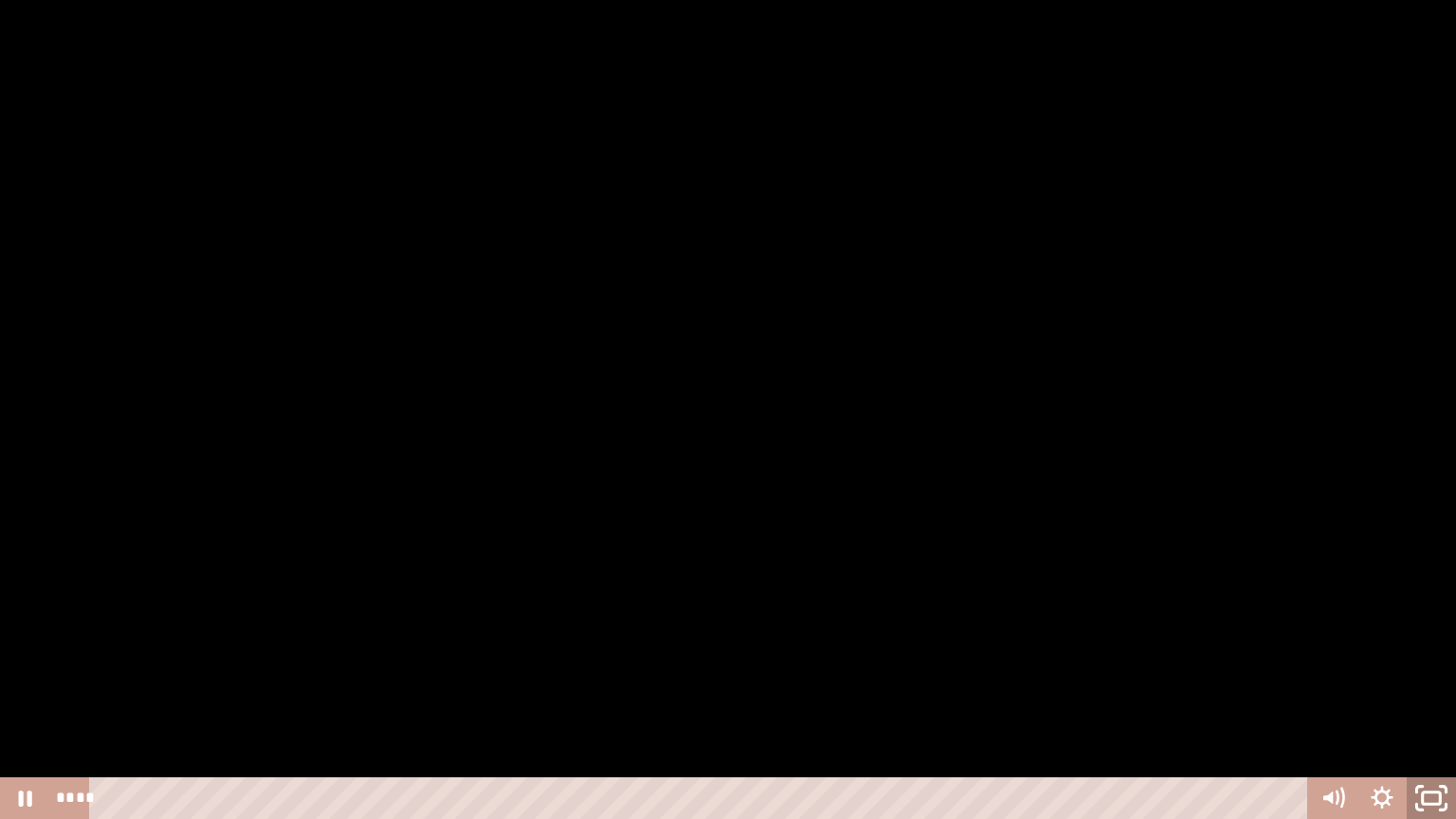 click 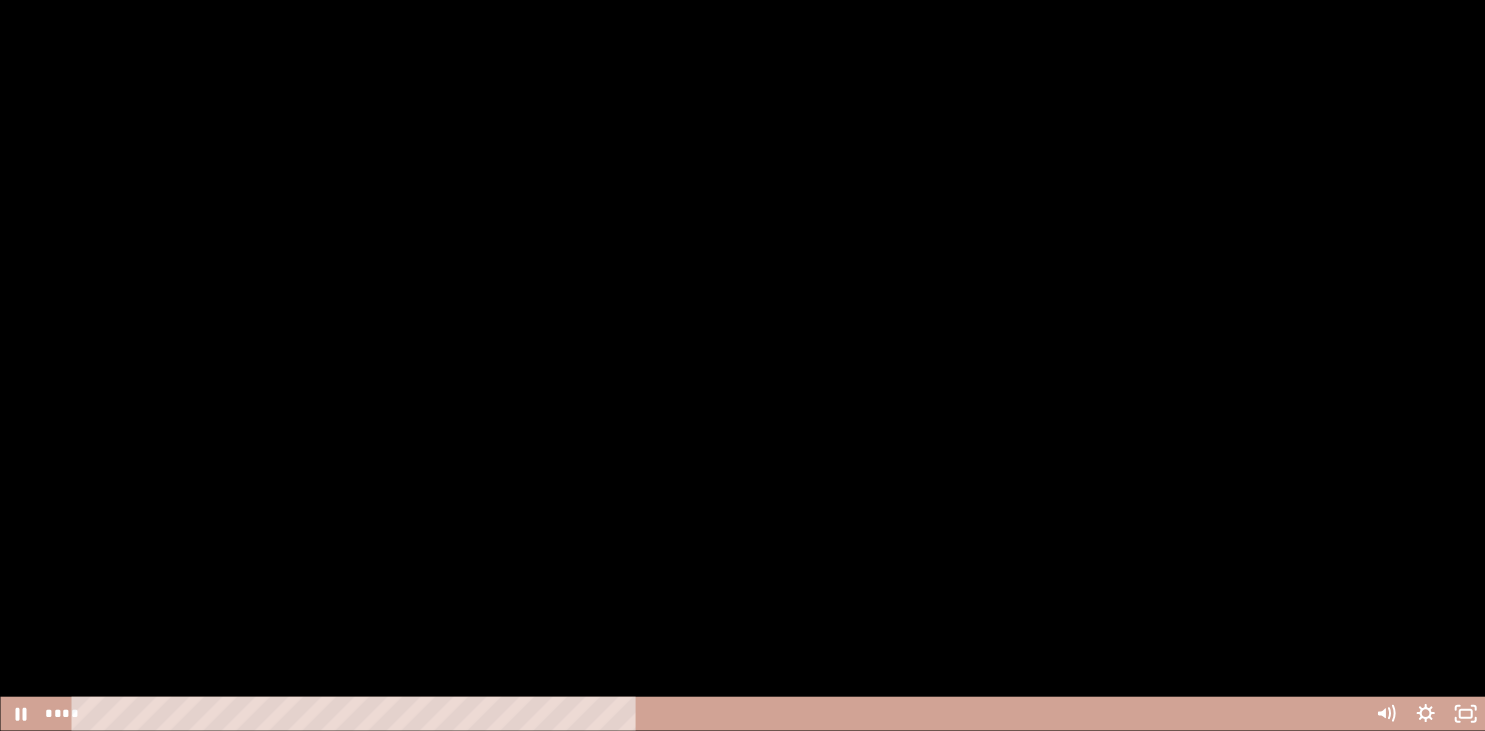 scroll, scrollTop: 924, scrollLeft: 0, axis: vertical 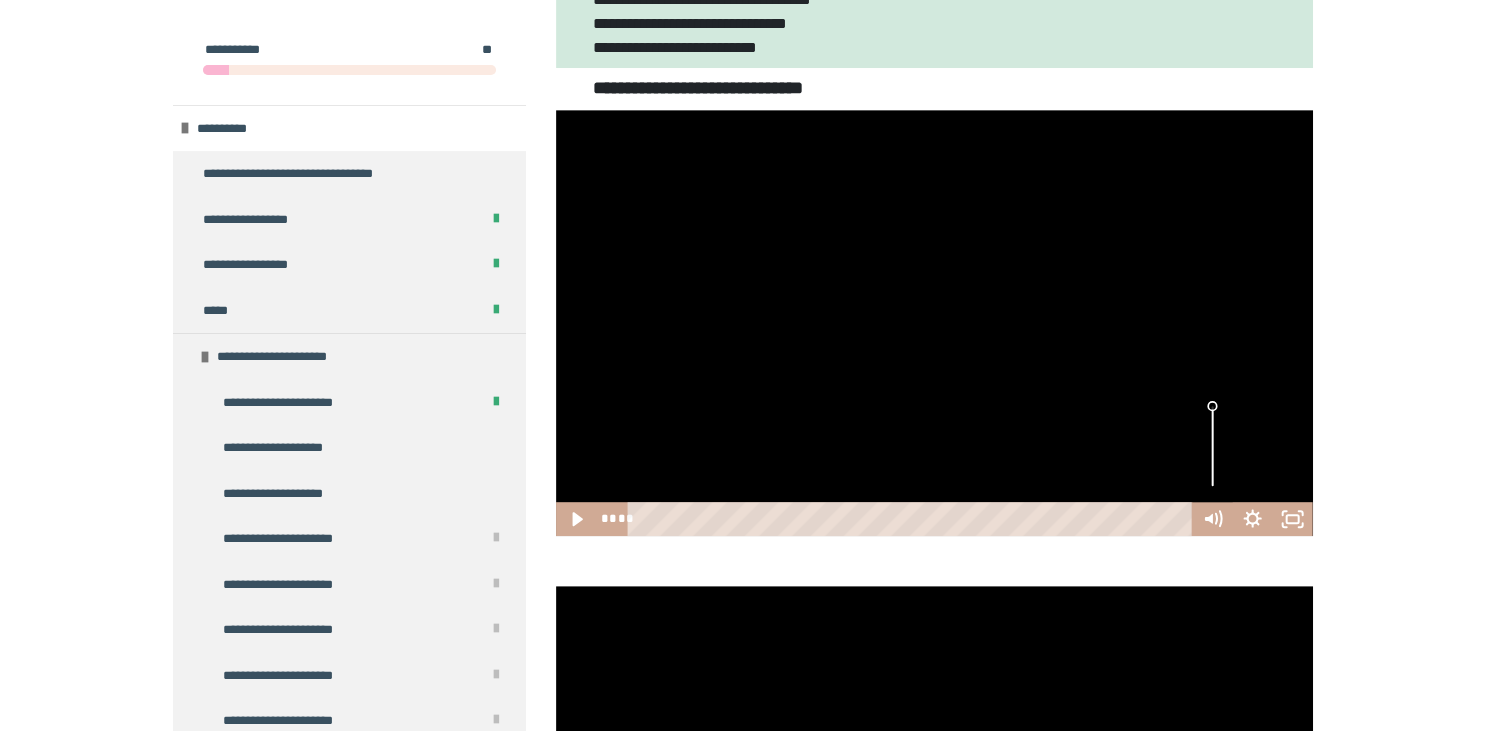 click at bounding box center [934, 323] 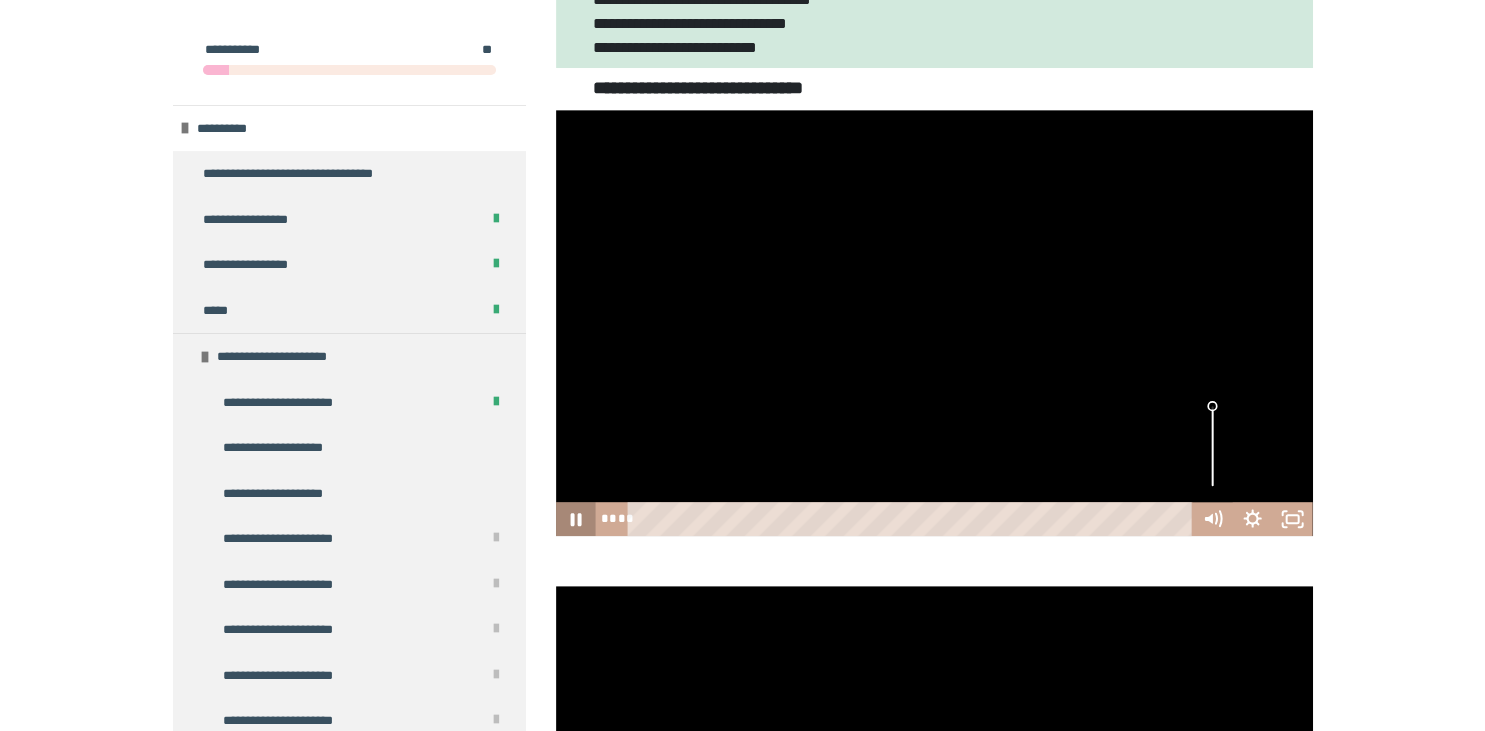 click 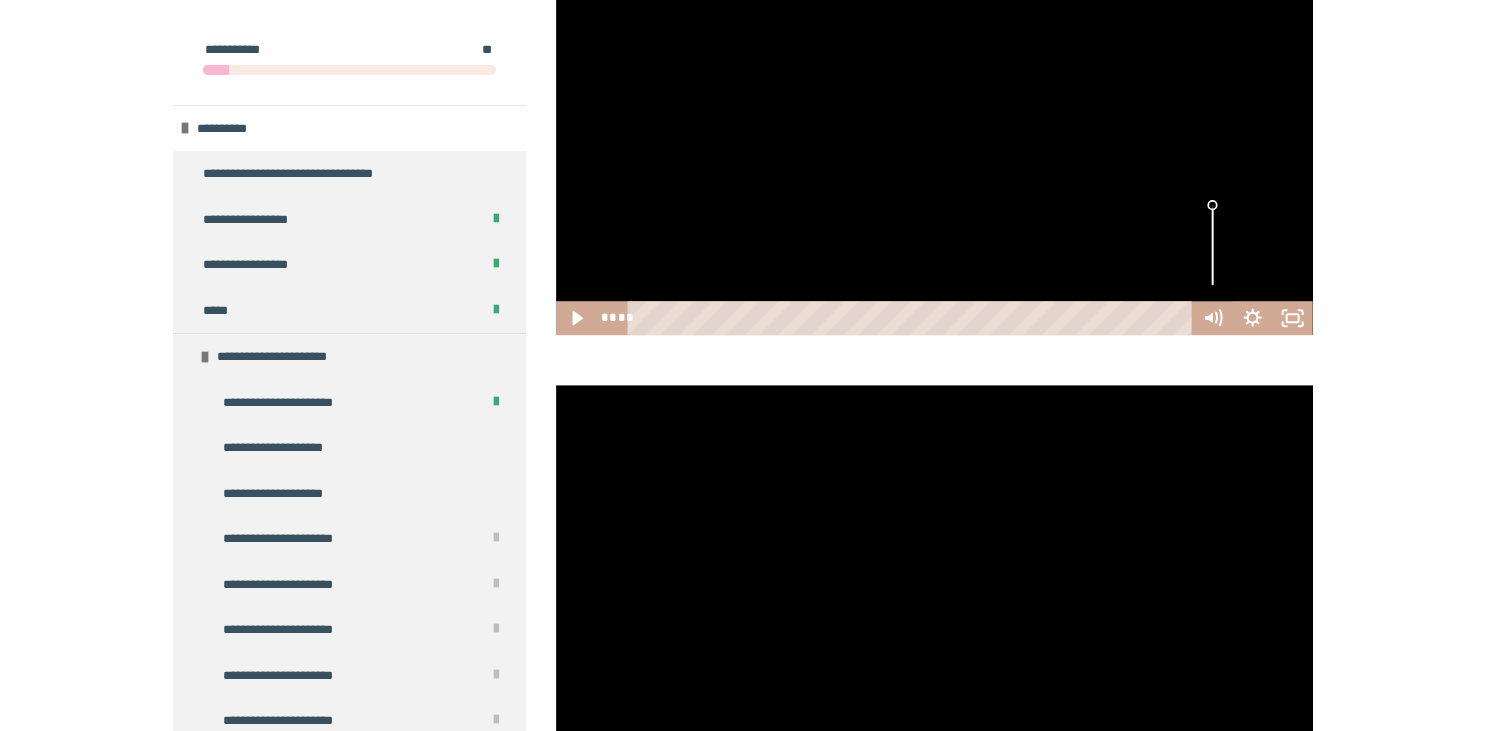 scroll, scrollTop: 1240, scrollLeft: 0, axis: vertical 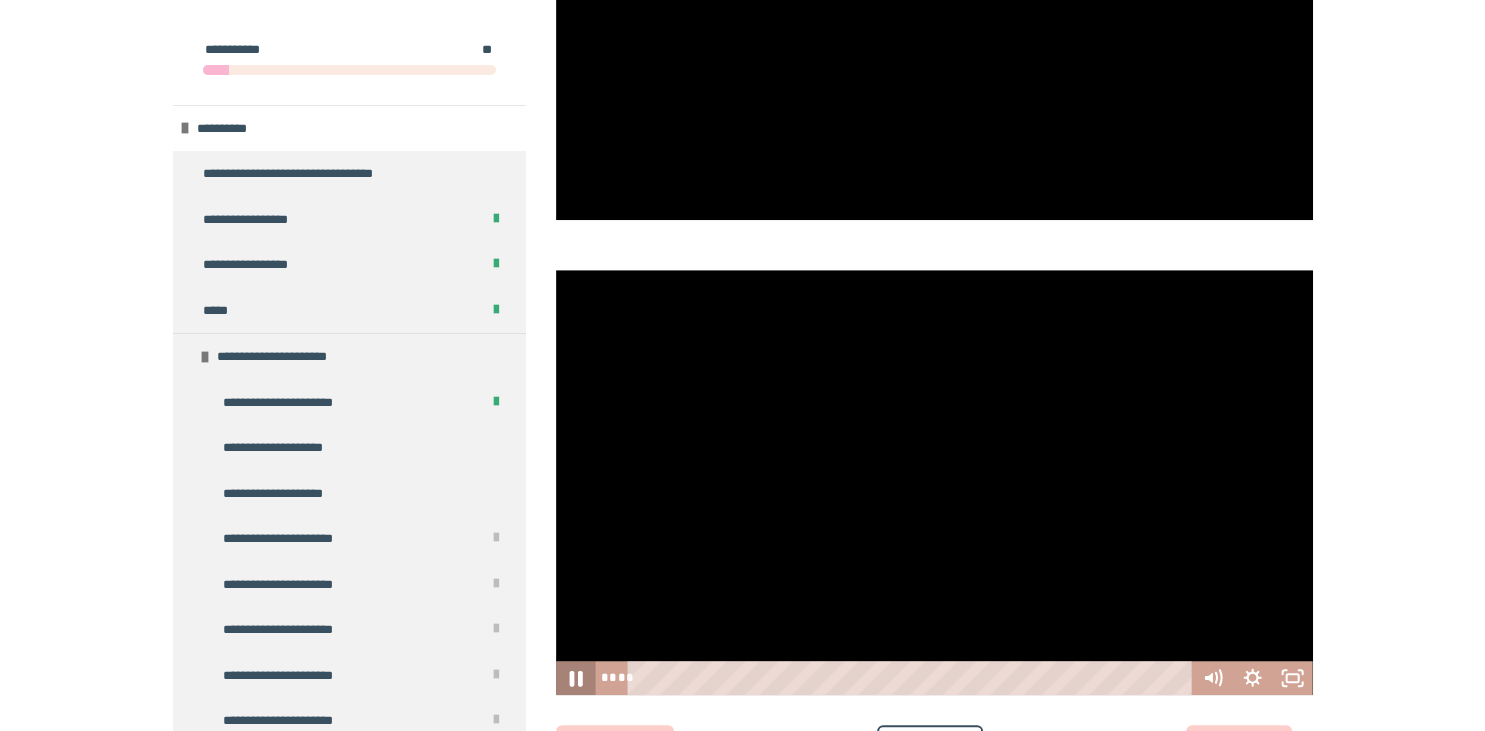 click 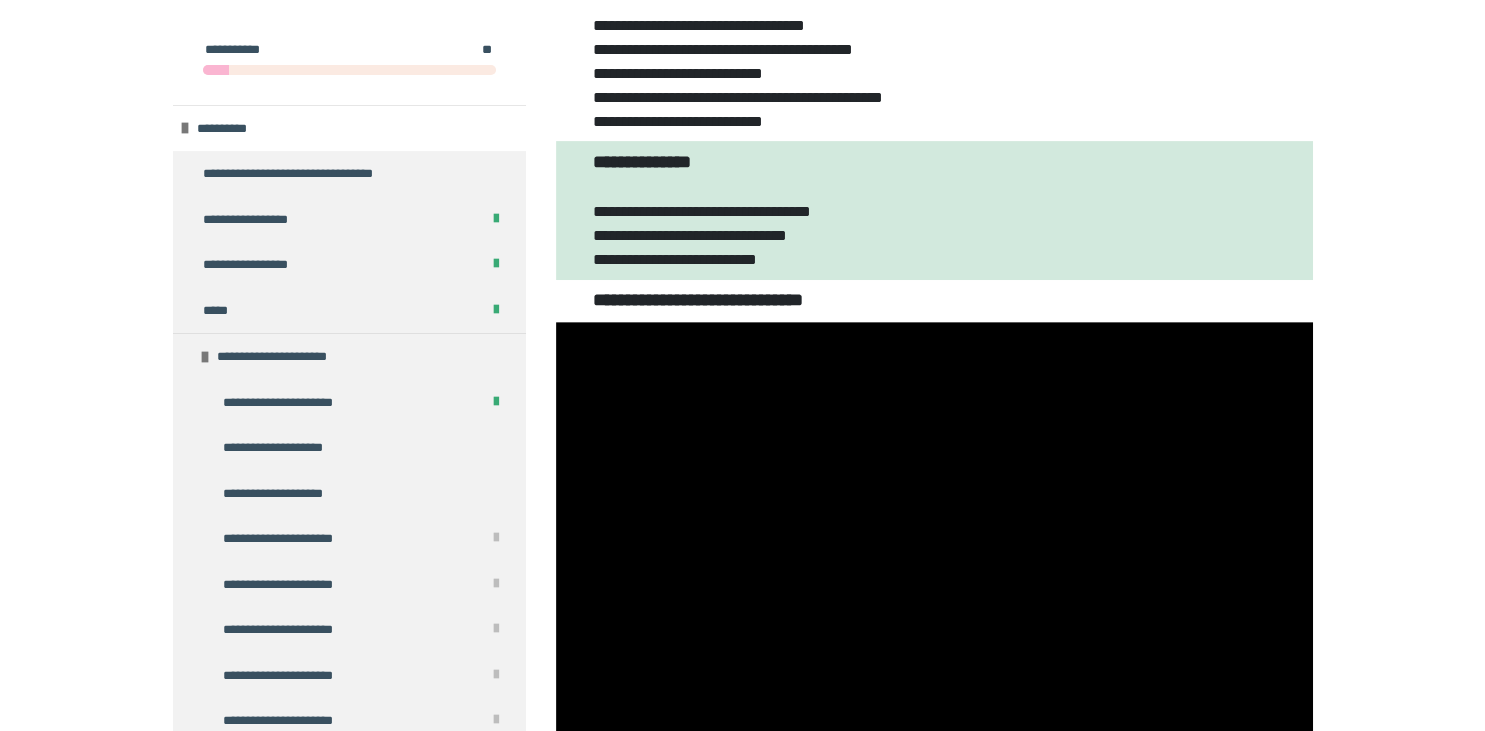 scroll, scrollTop: 0, scrollLeft: 0, axis: both 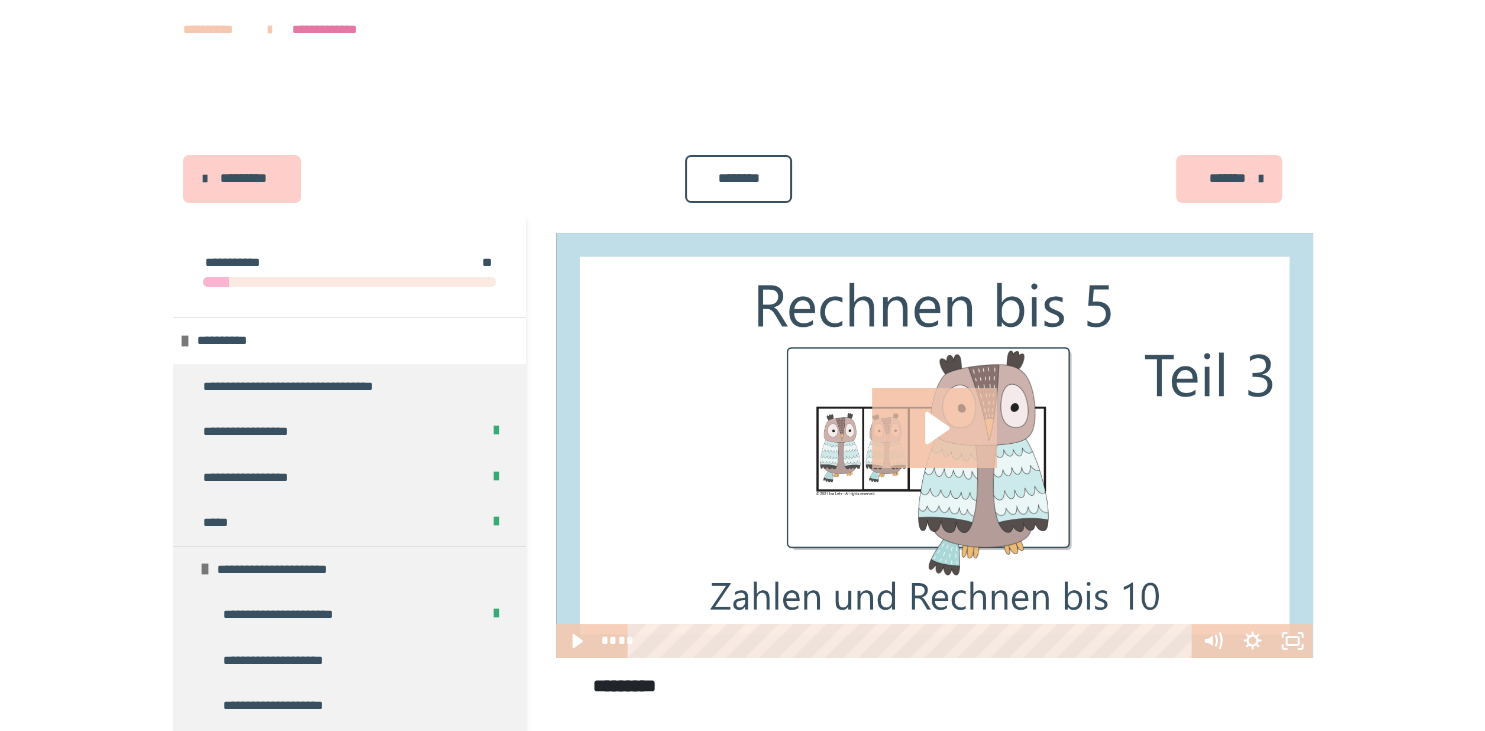 click on "********" at bounding box center [738, 178] 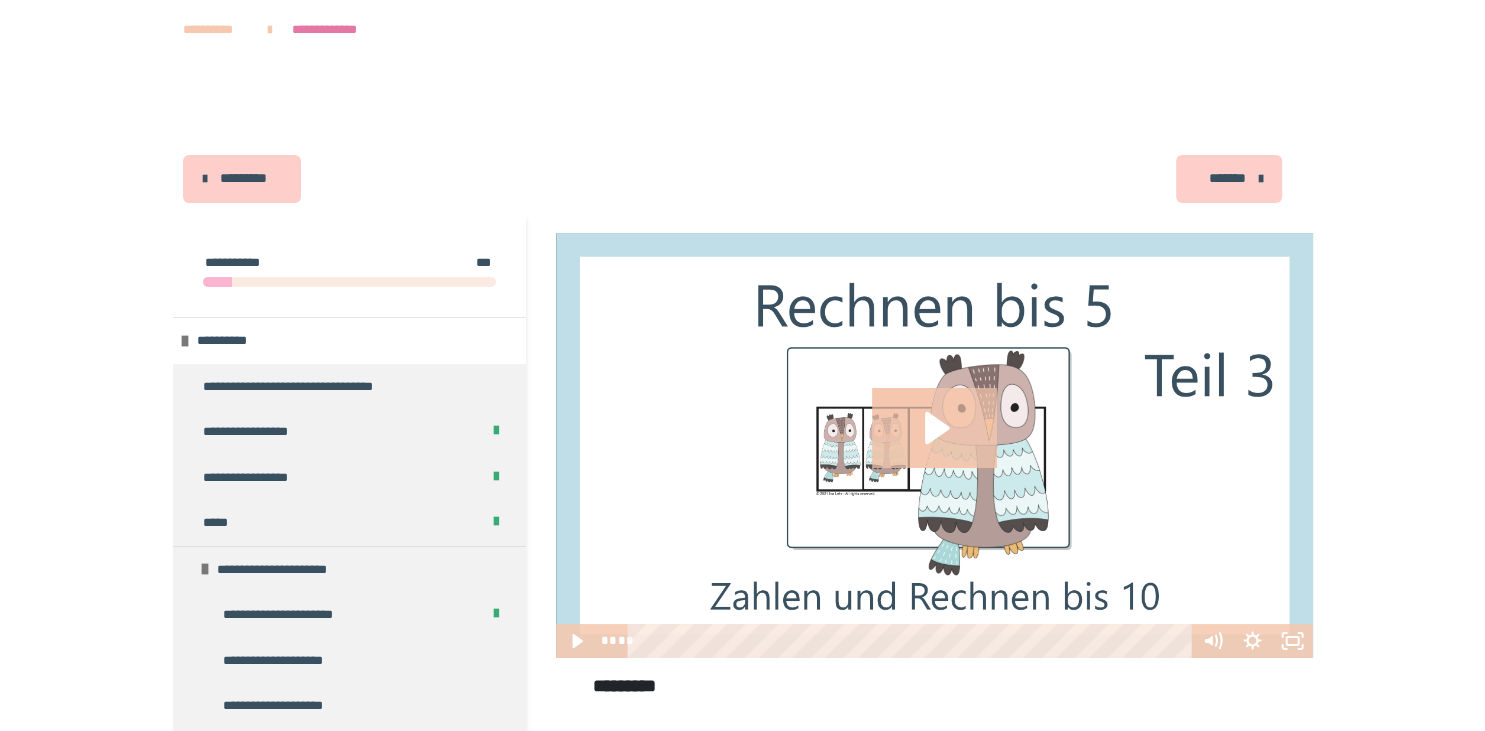 click on "*******" at bounding box center [1227, 178] 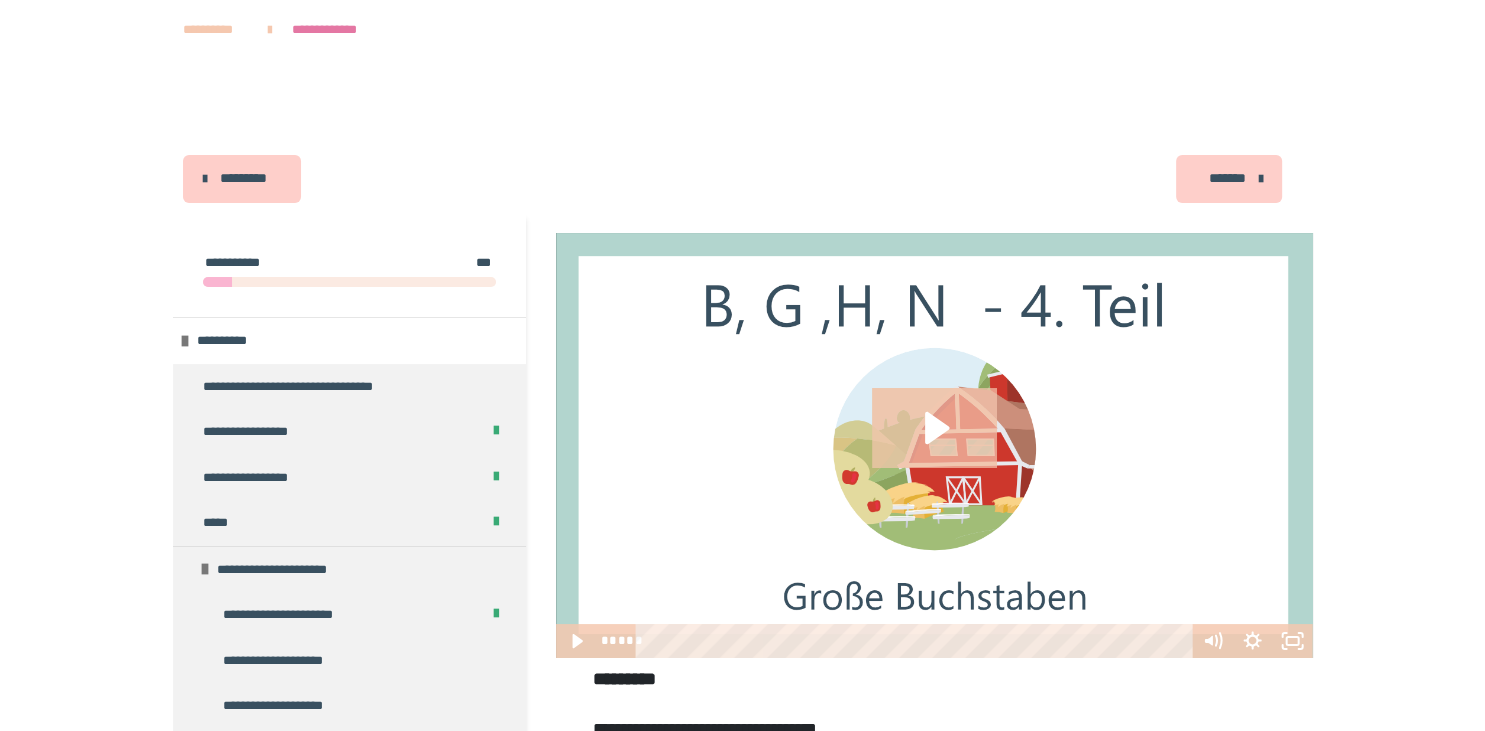 click on "*******" at bounding box center (1227, 178) 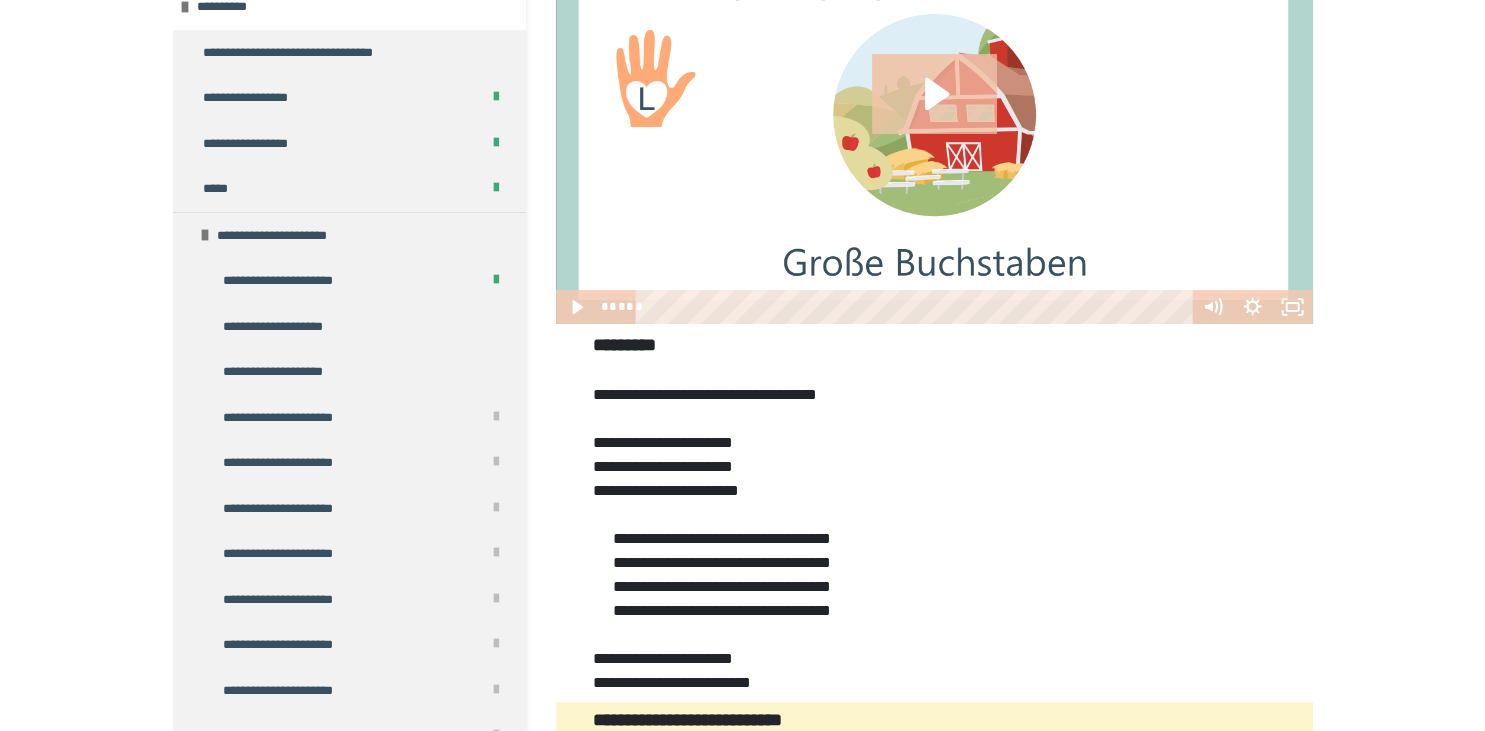 scroll, scrollTop: 0, scrollLeft: 0, axis: both 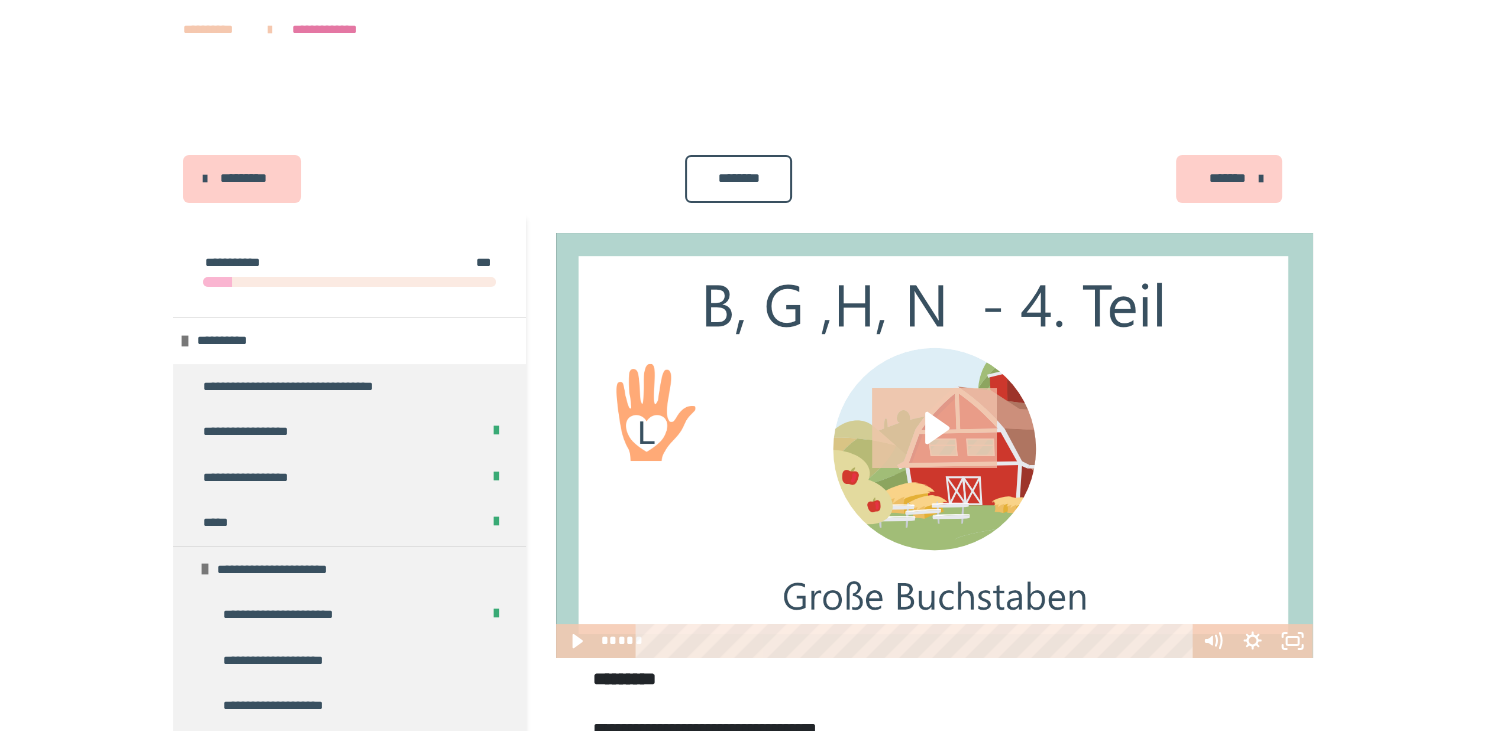 click on "*********" at bounding box center (244, 178) 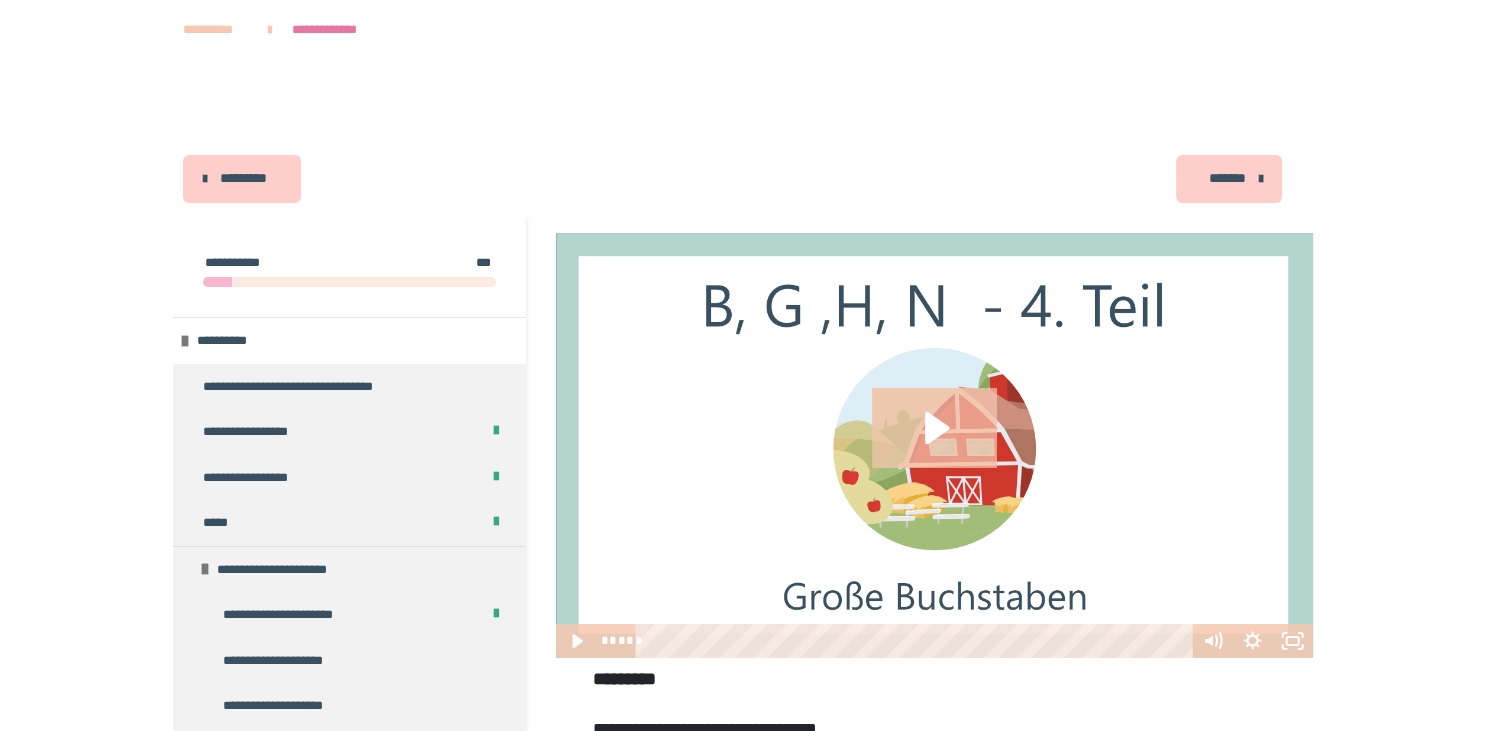 click on "*******" at bounding box center [1227, 178] 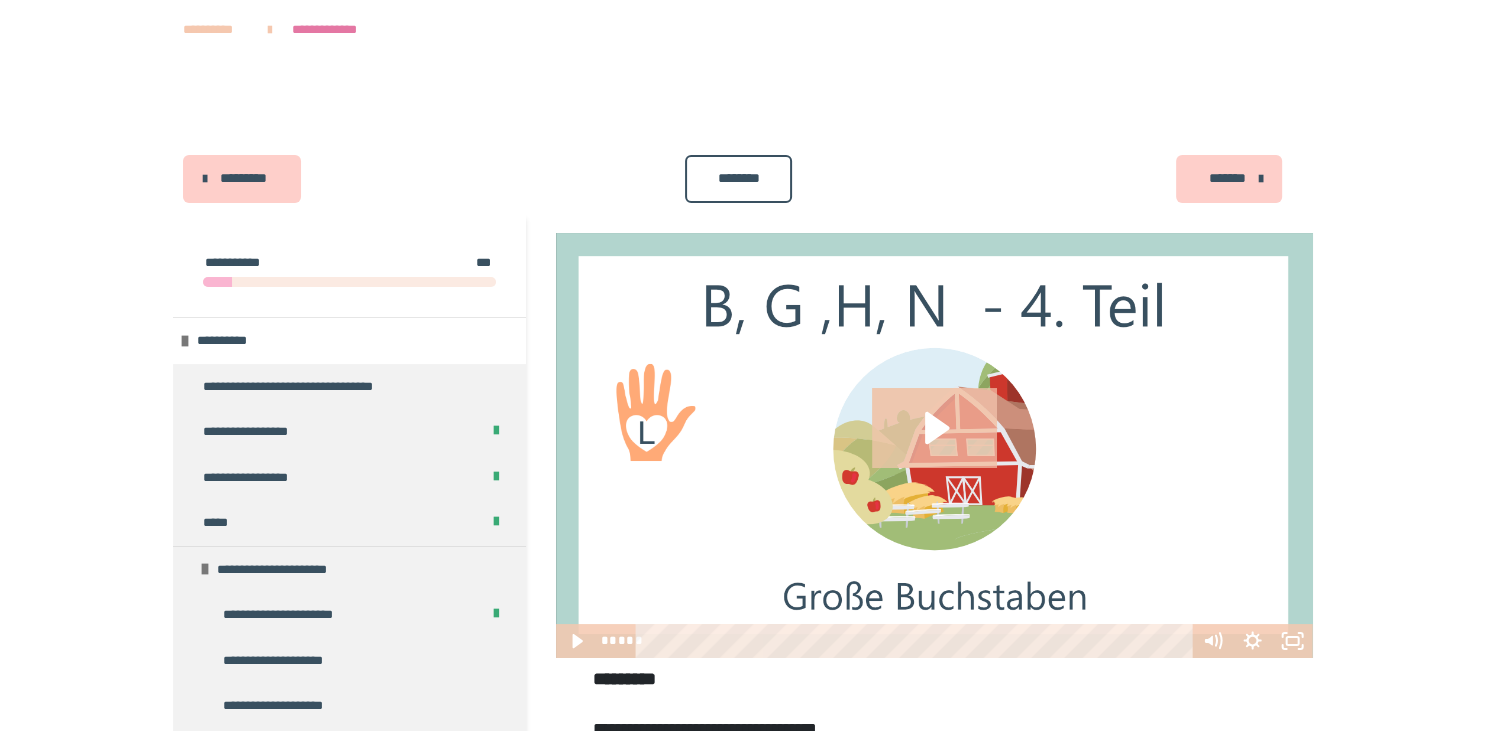 click on "*******" at bounding box center (1227, 178) 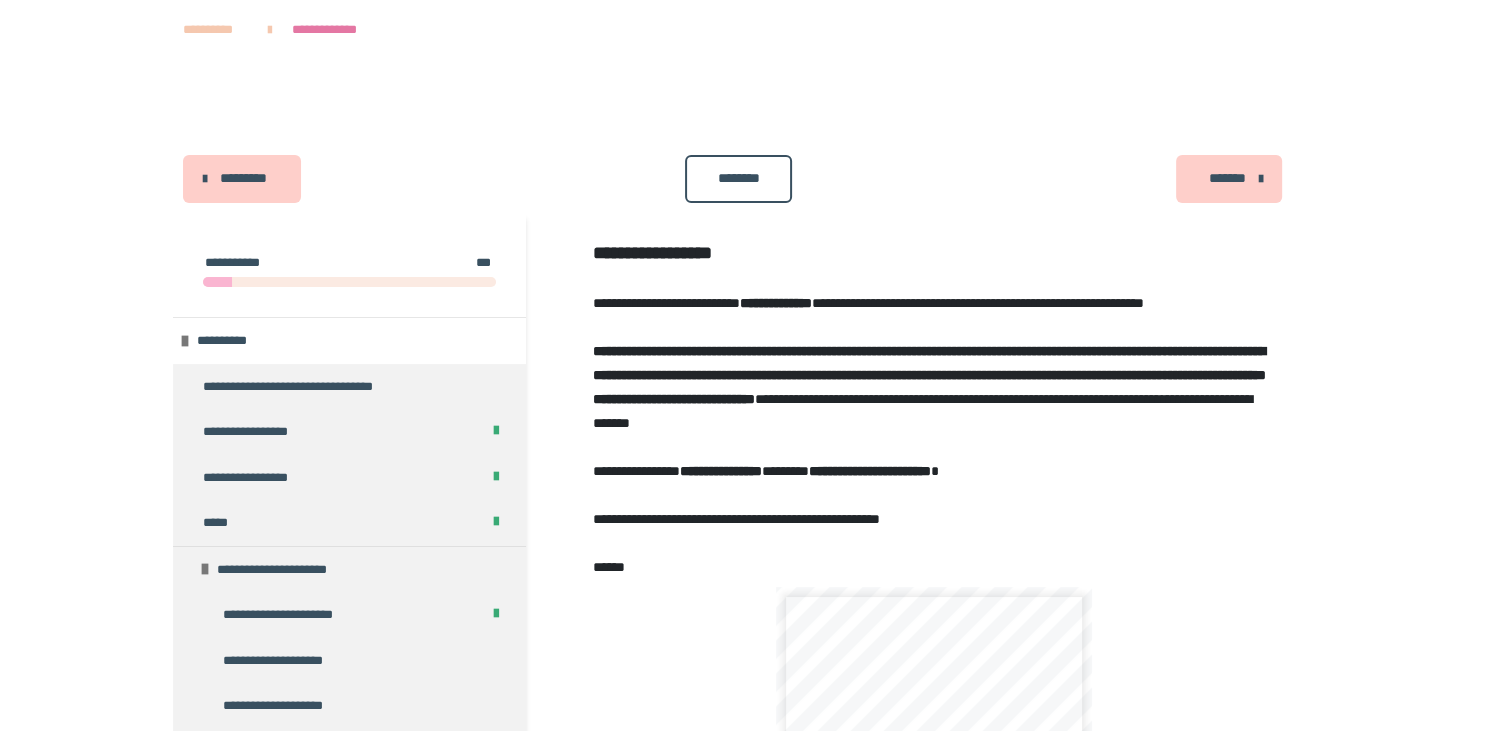 click on "*******" at bounding box center [1227, 178] 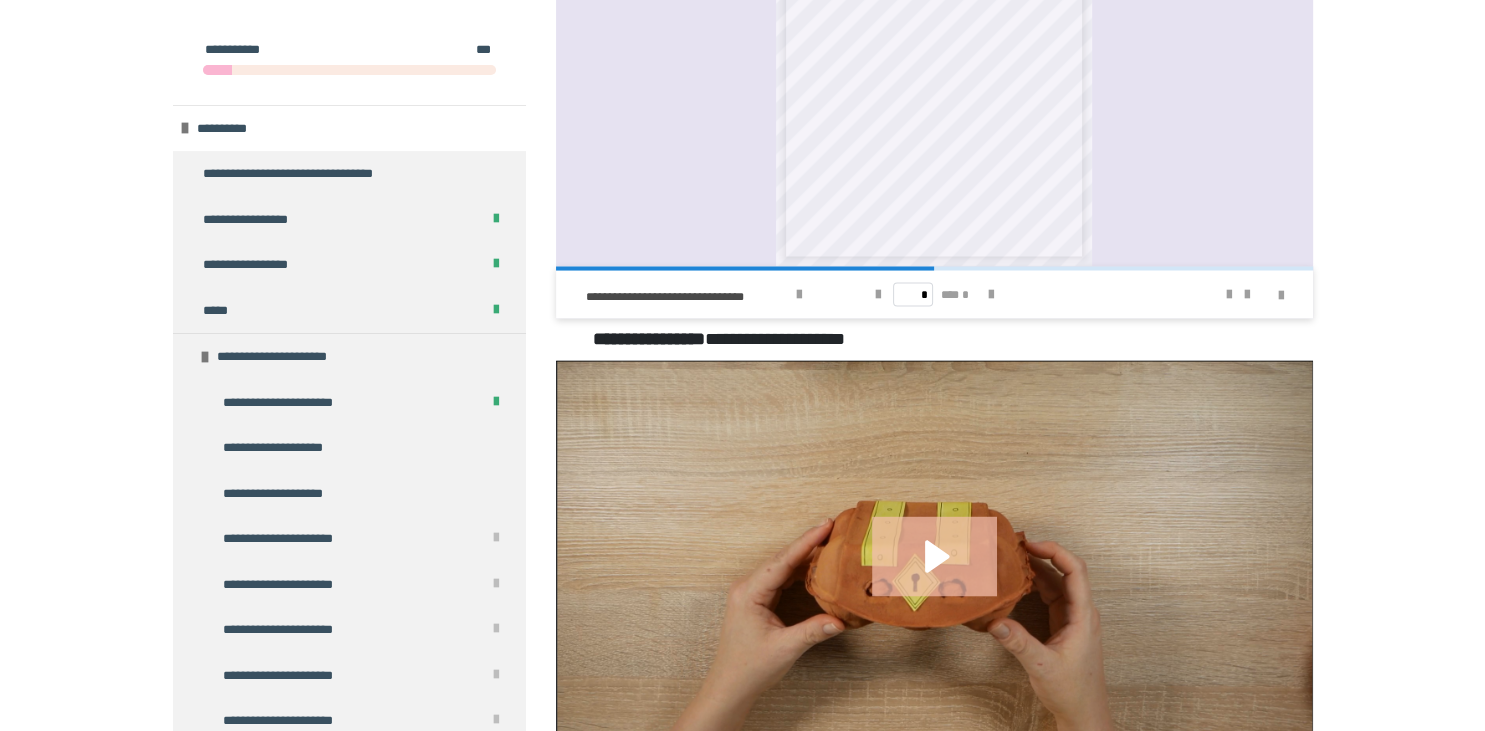 scroll, scrollTop: 3907, scrollLeft: 0, axis: vertical 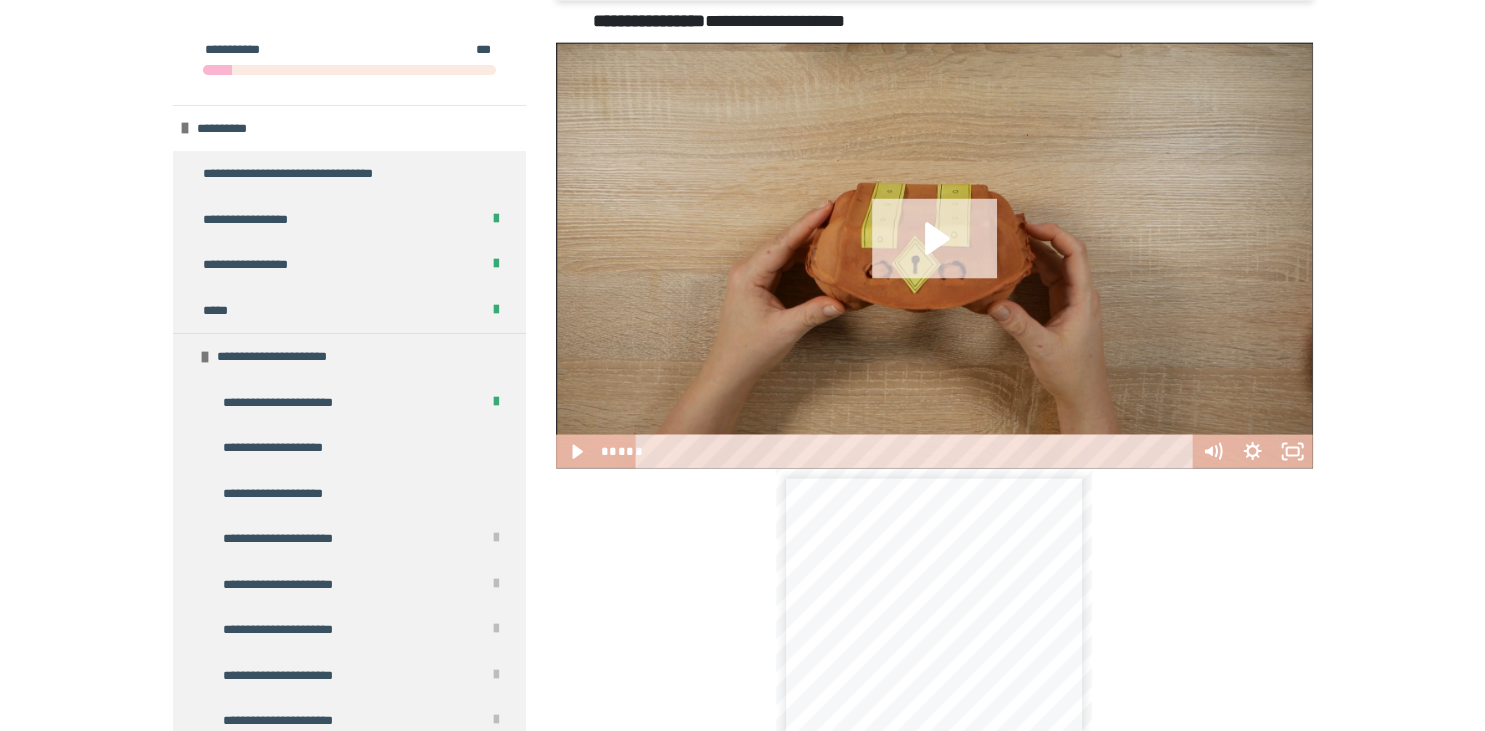 click 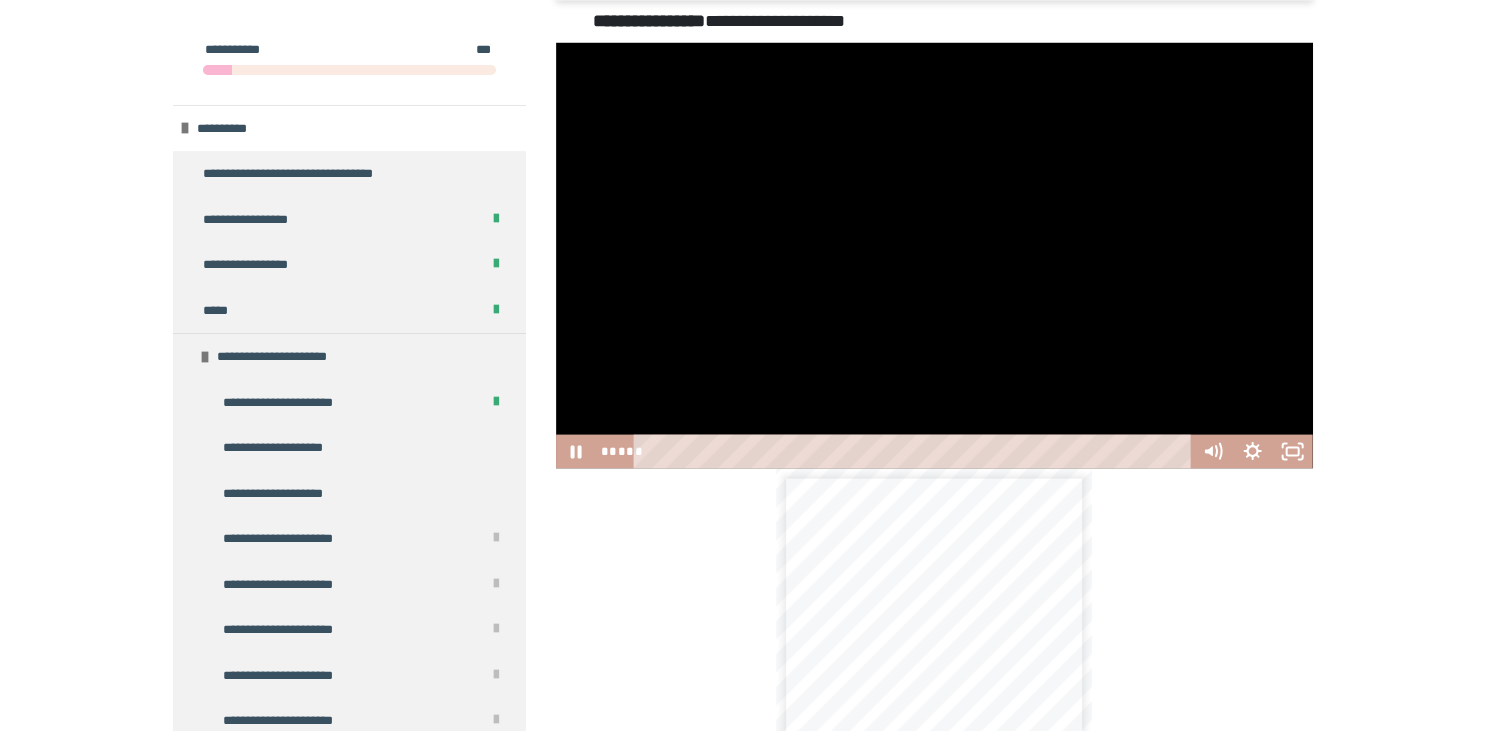 click on "**********" at bounding box center [934, -698] 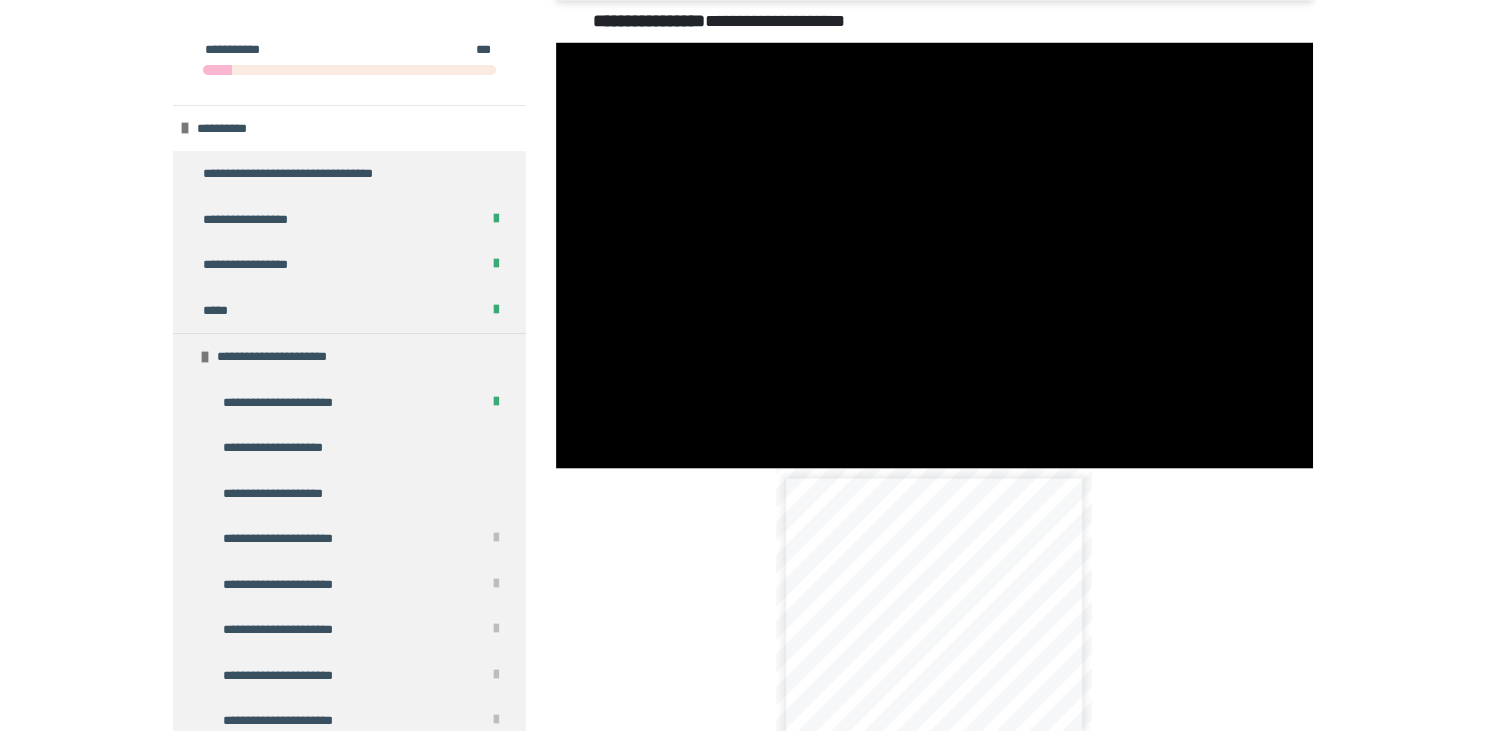 drag, startPoint x: 1338, startPoint y: 560, endPoint x: 1312, endPoint y: 643, distance: 86.977005 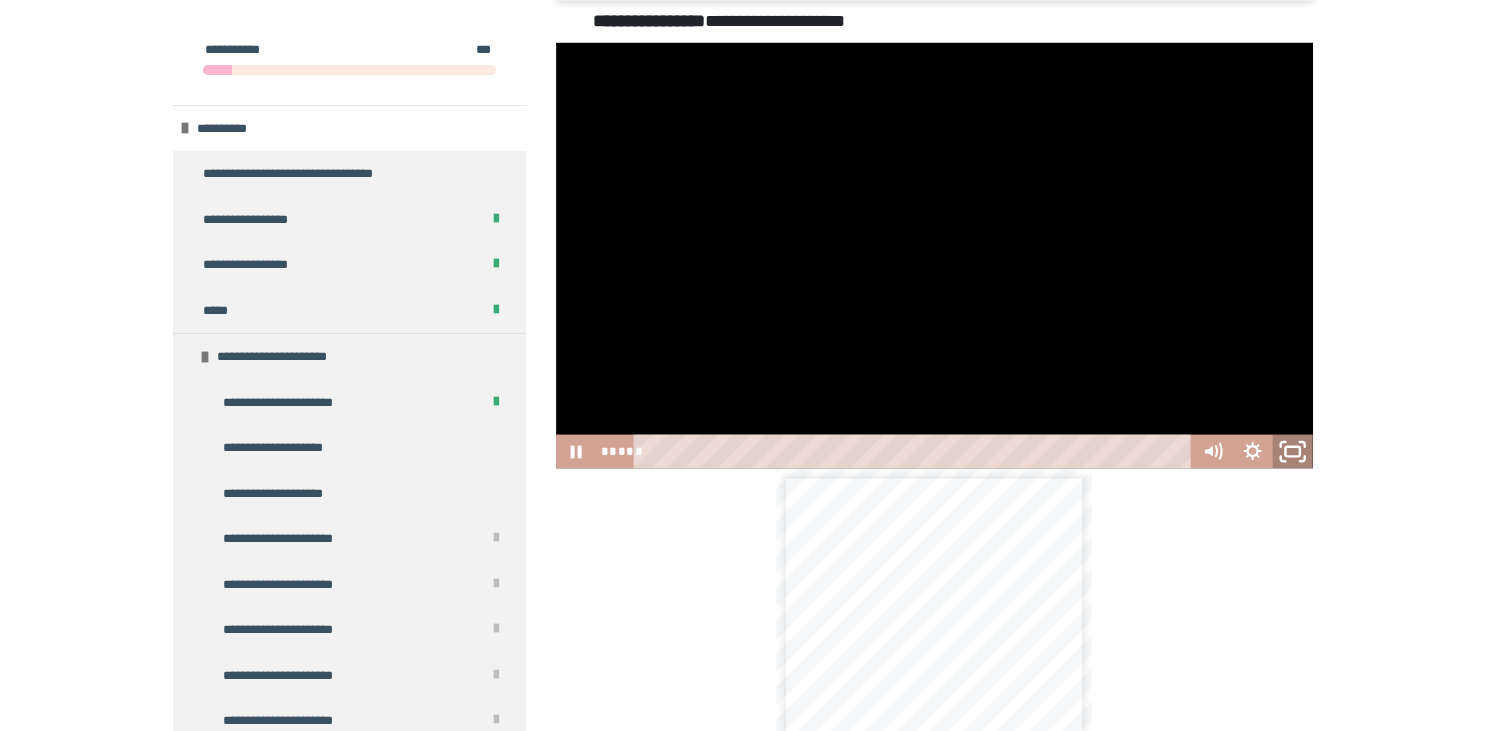 click 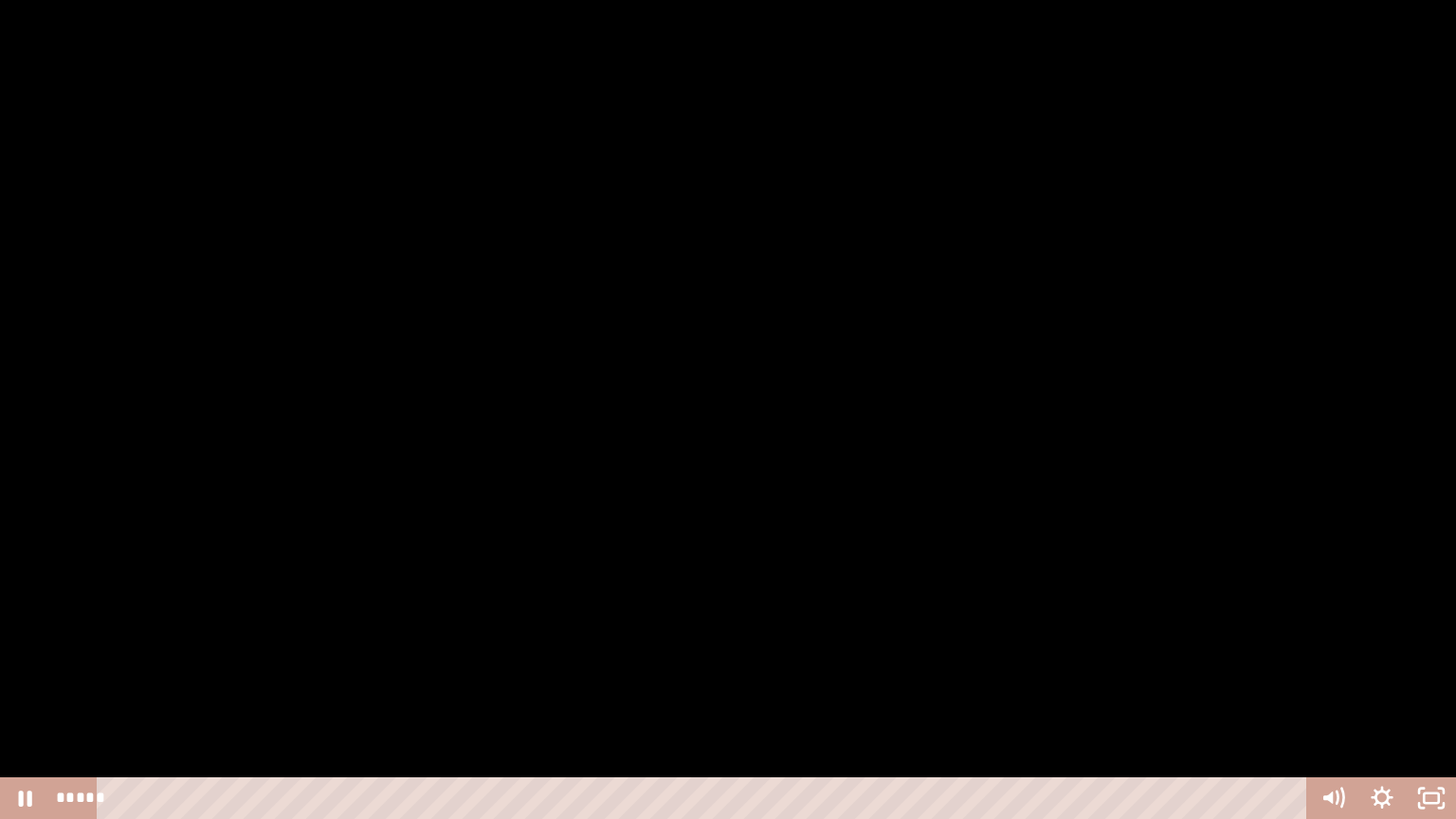 click at bounding box center (728, 410) 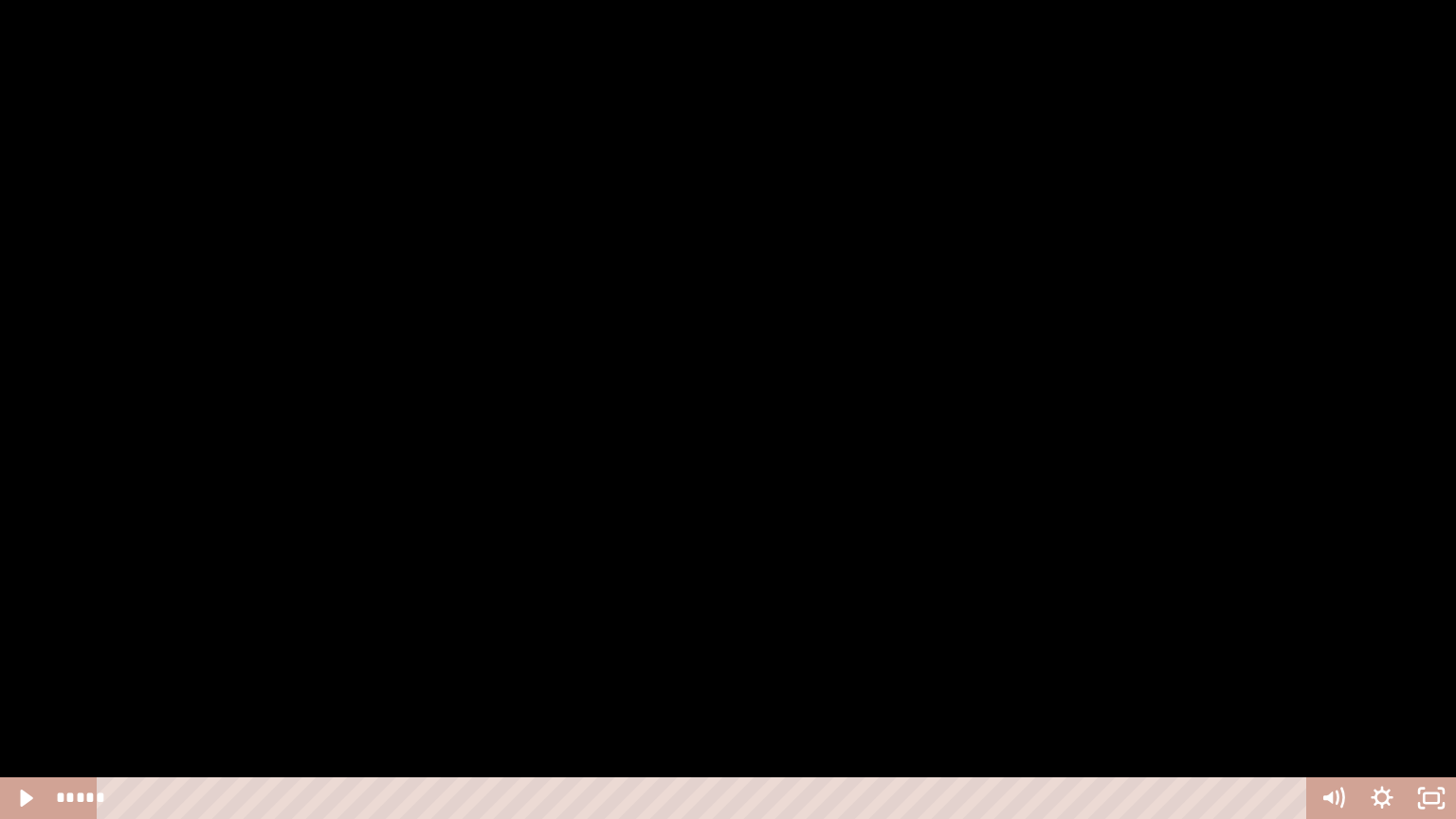 click at bounding box center [728, 410] 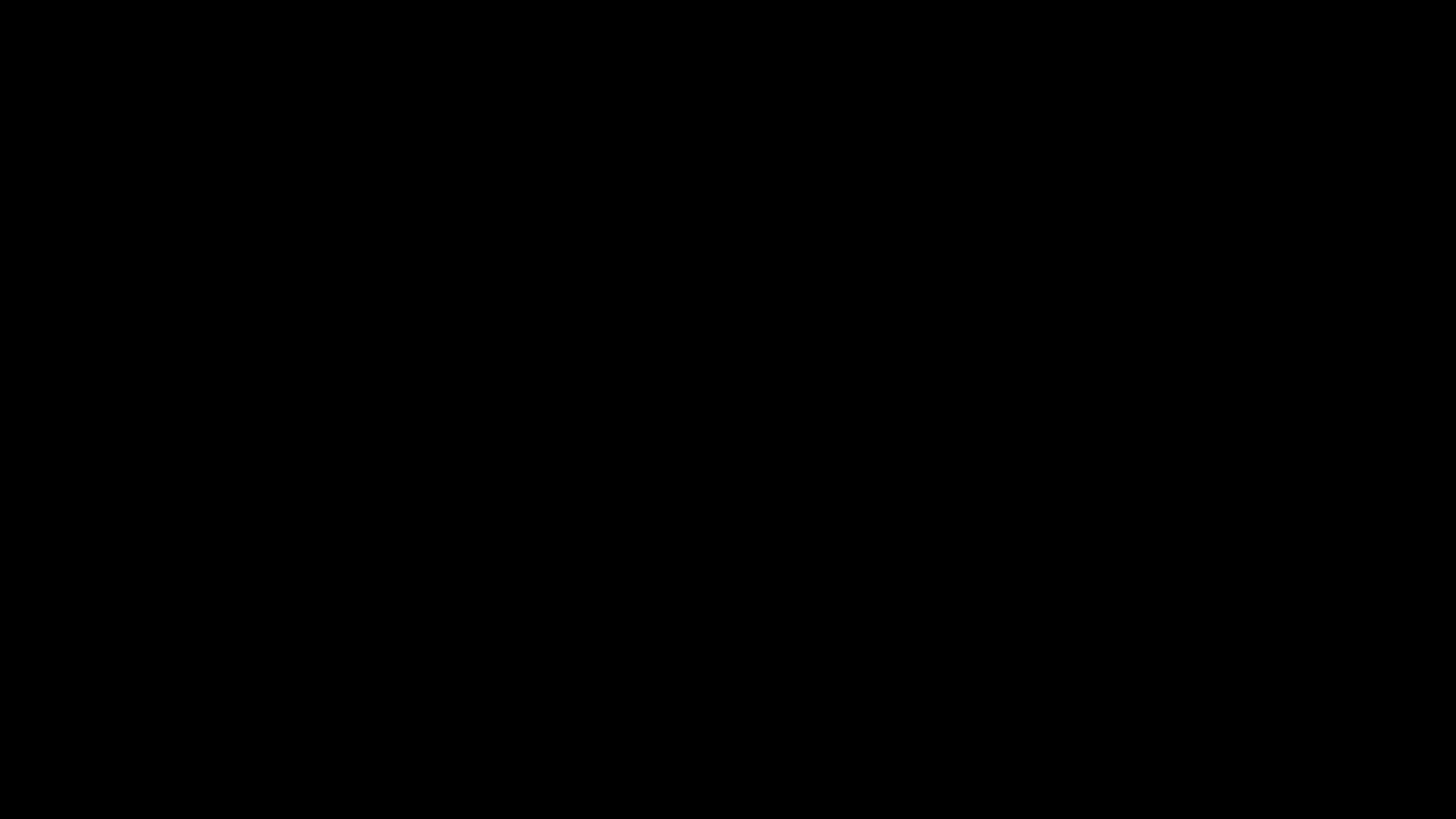 click at bounding box center (728, 410) 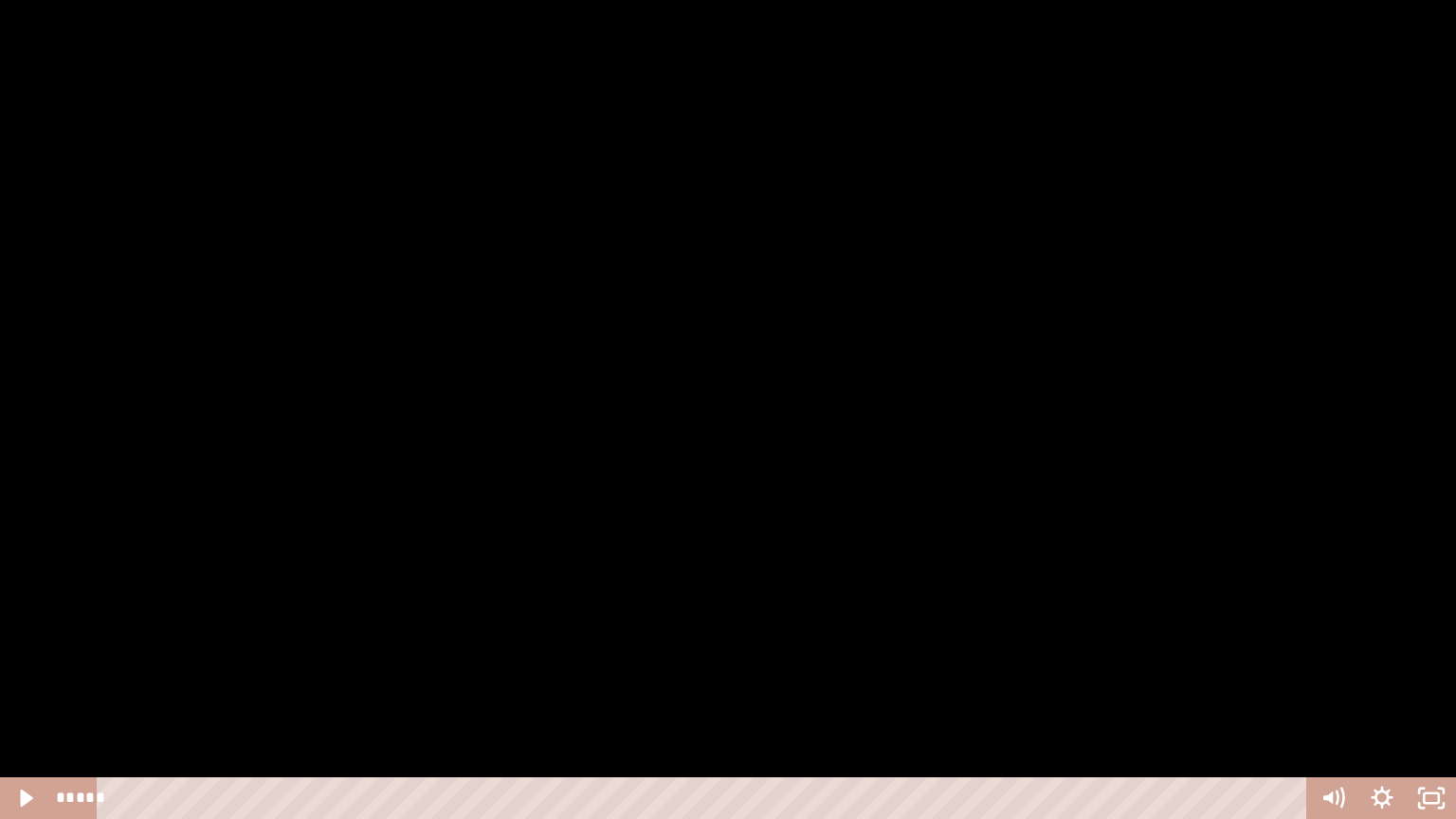 click at bounding box center (728, 410) 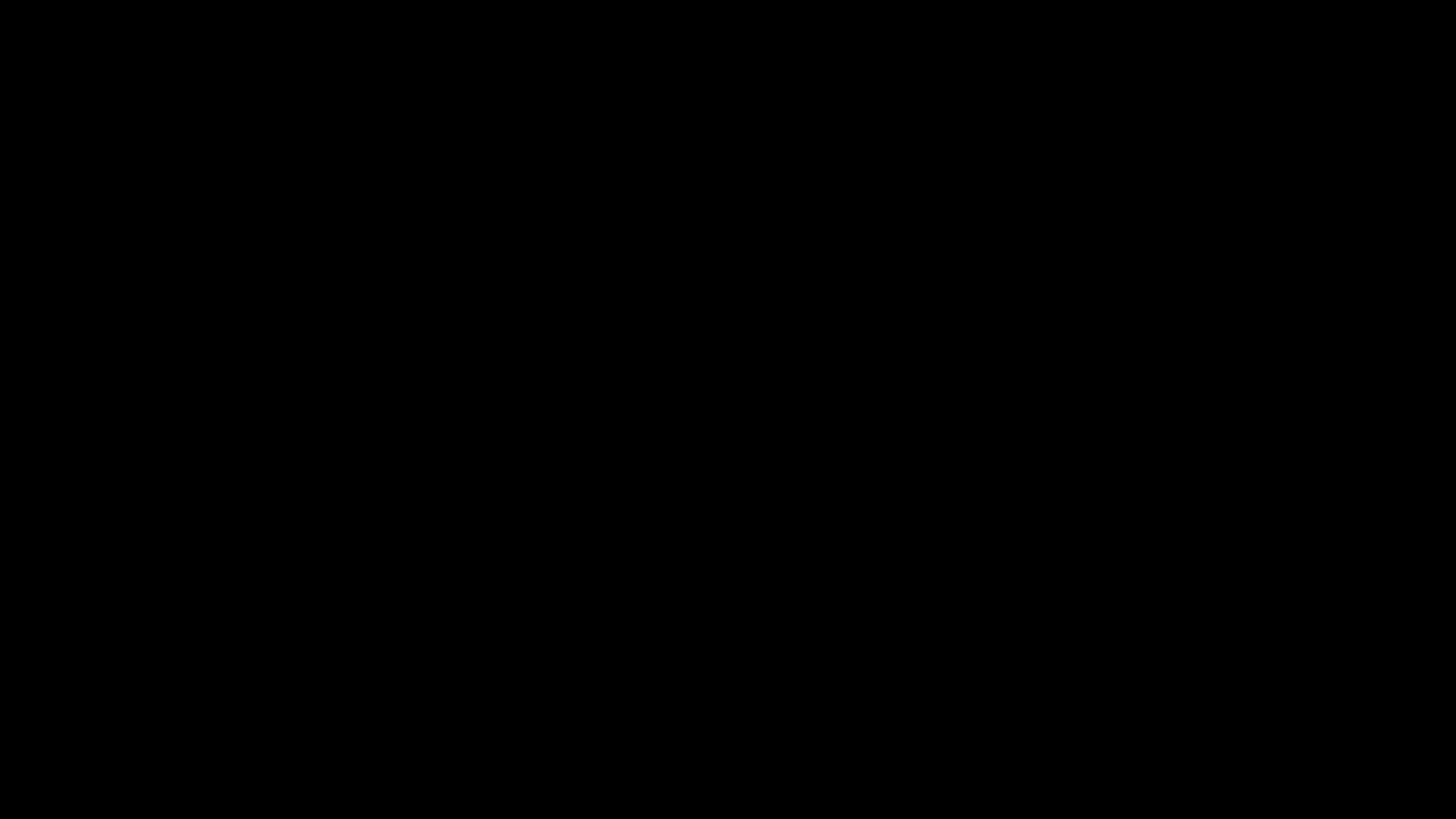 click at bounding box center (728, 410) 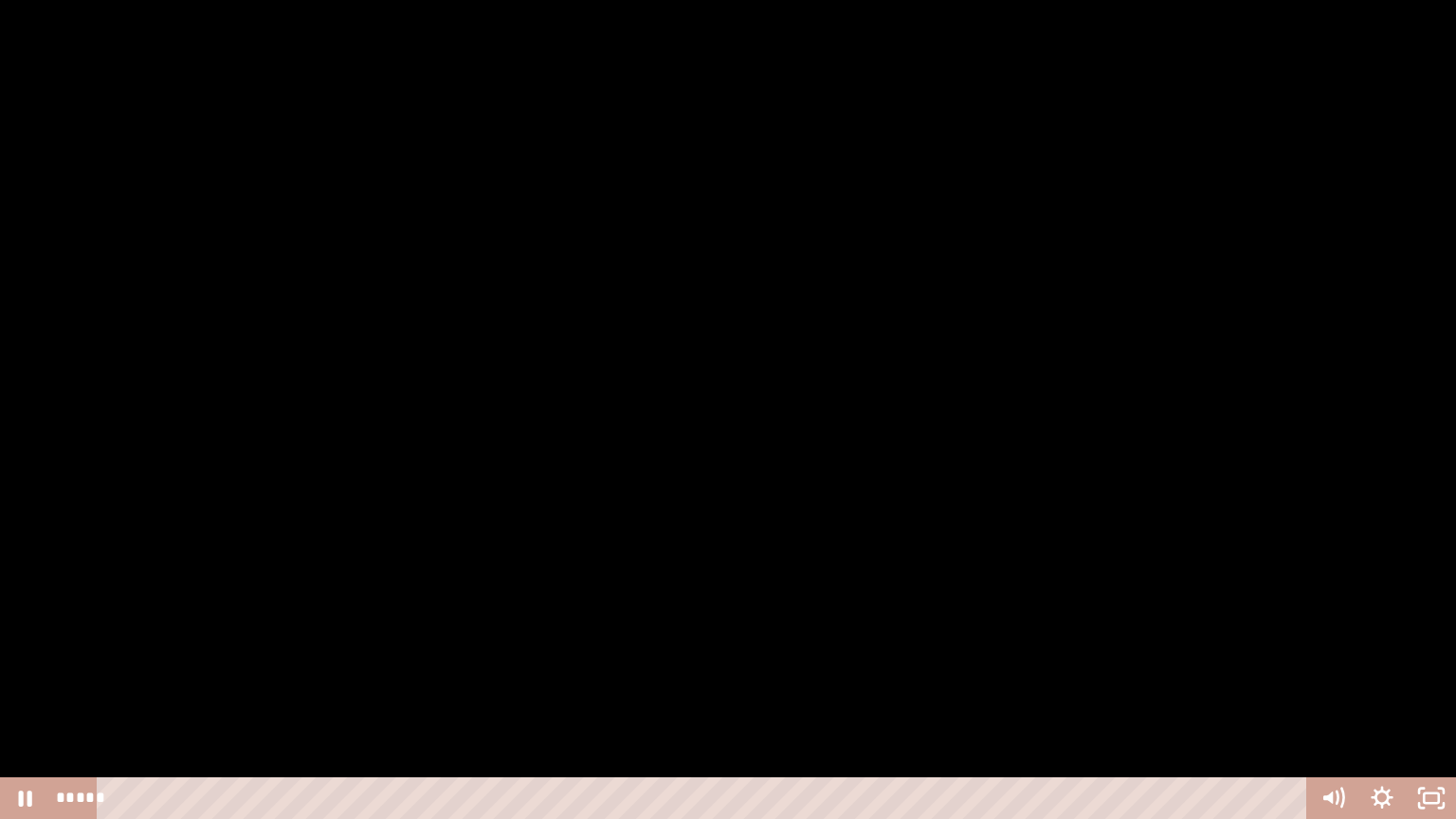 click at bounding box center (728, 410) 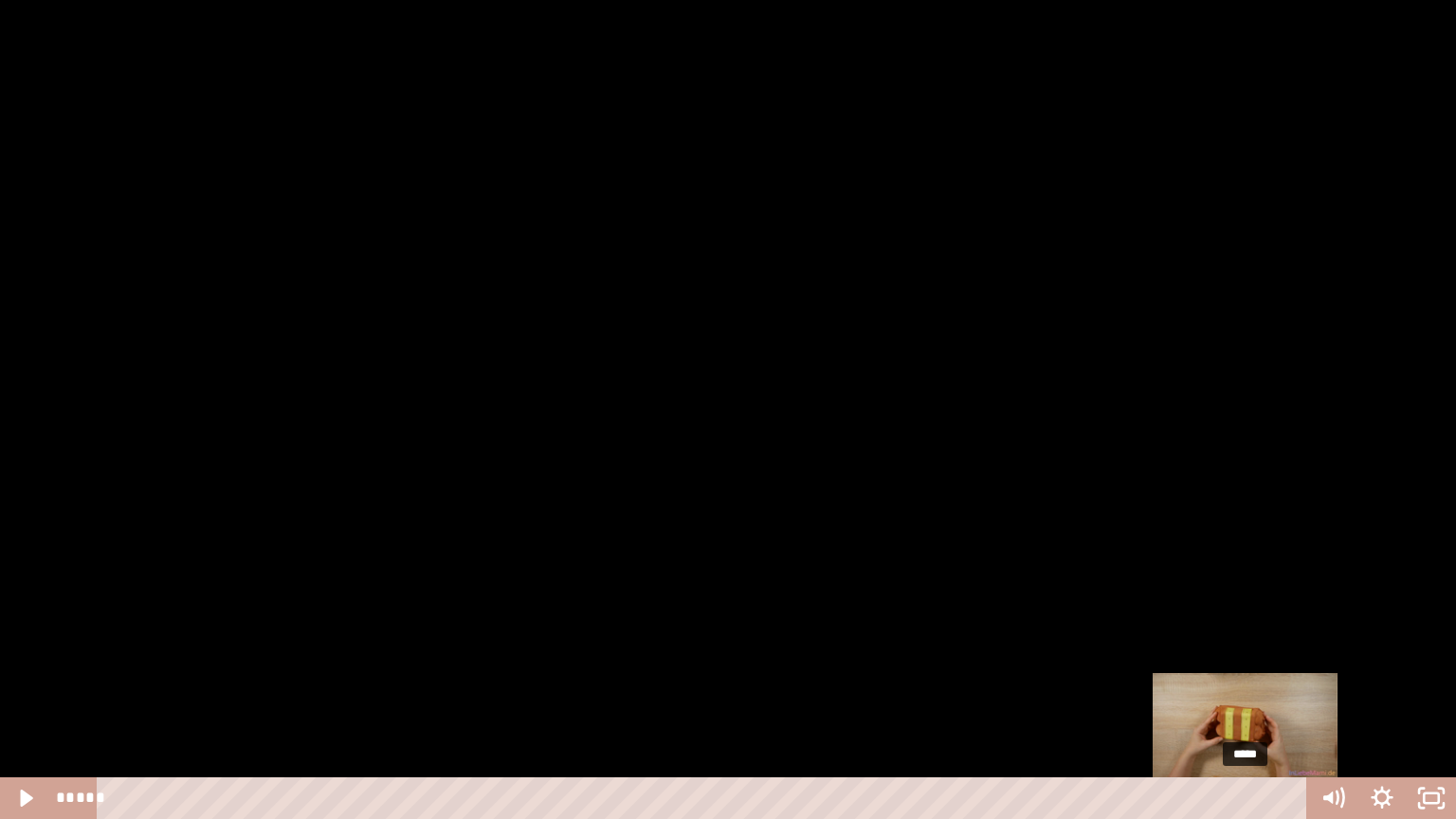 drag, startPoint x: 1278, startPoint y: 799, endPoint x: 1247, endPoint y: 803, distance: 31.257 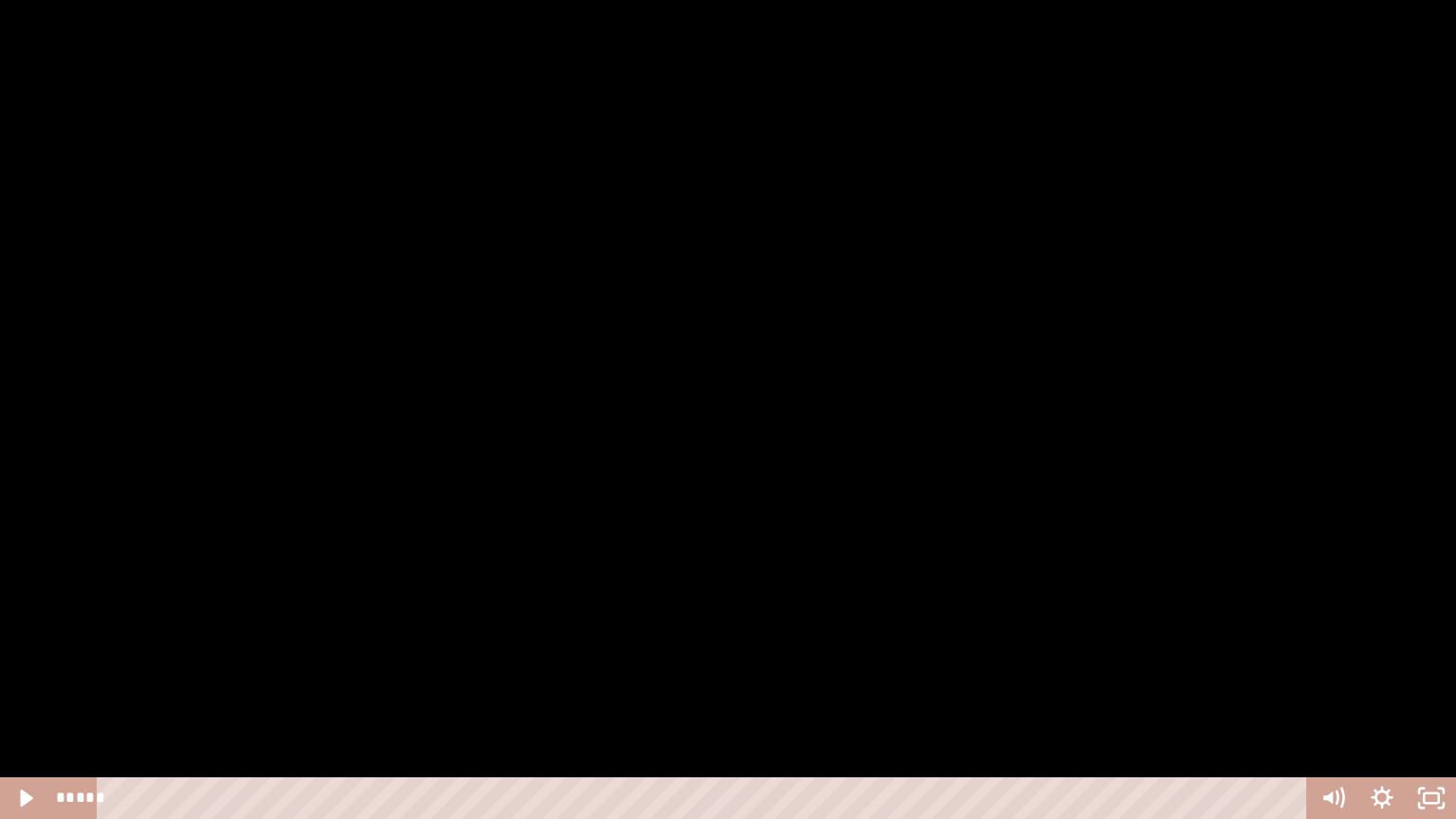 click at bounding box center [728, 410] 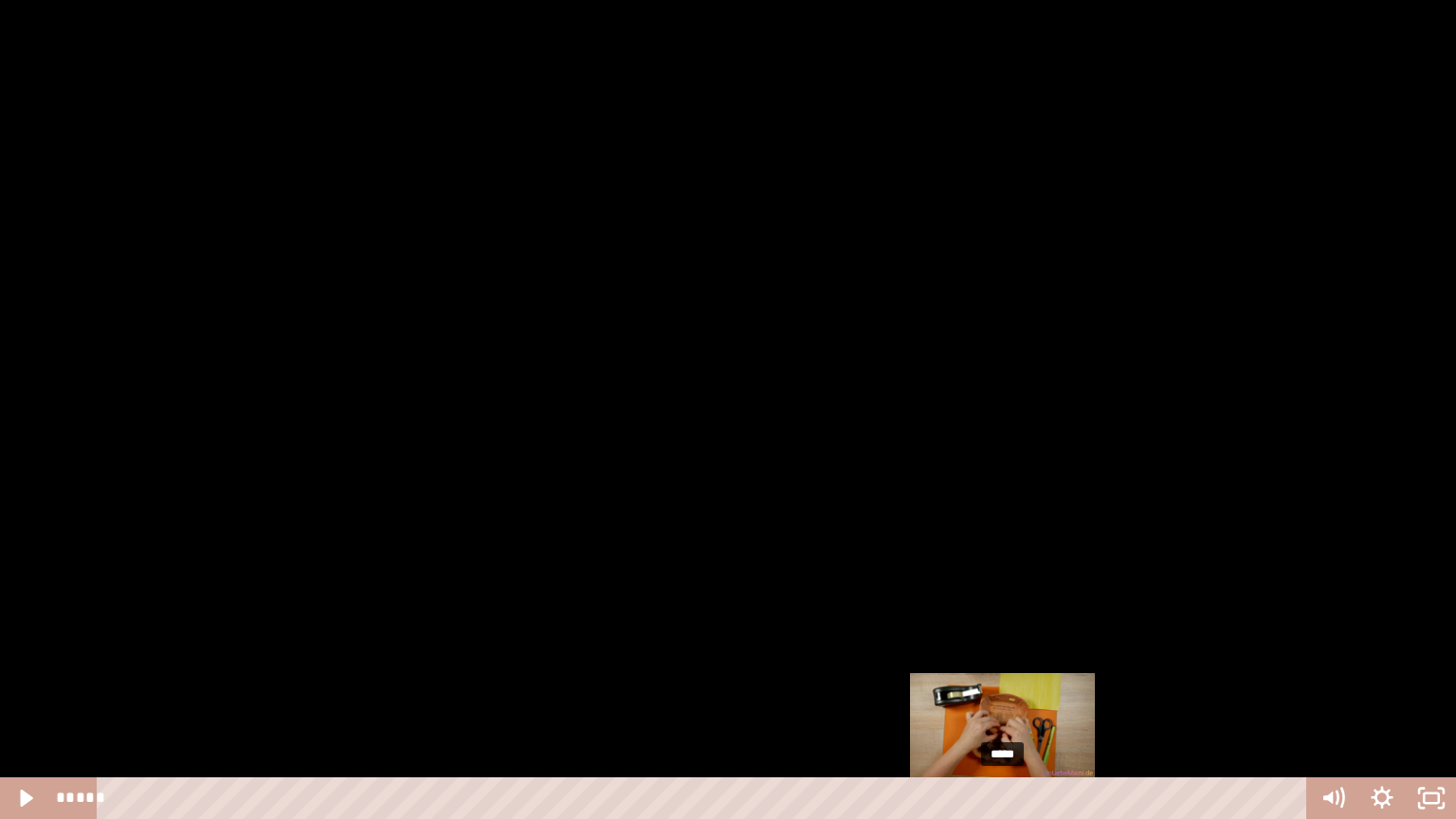 click on "*****" at bounding box center (705, 798) 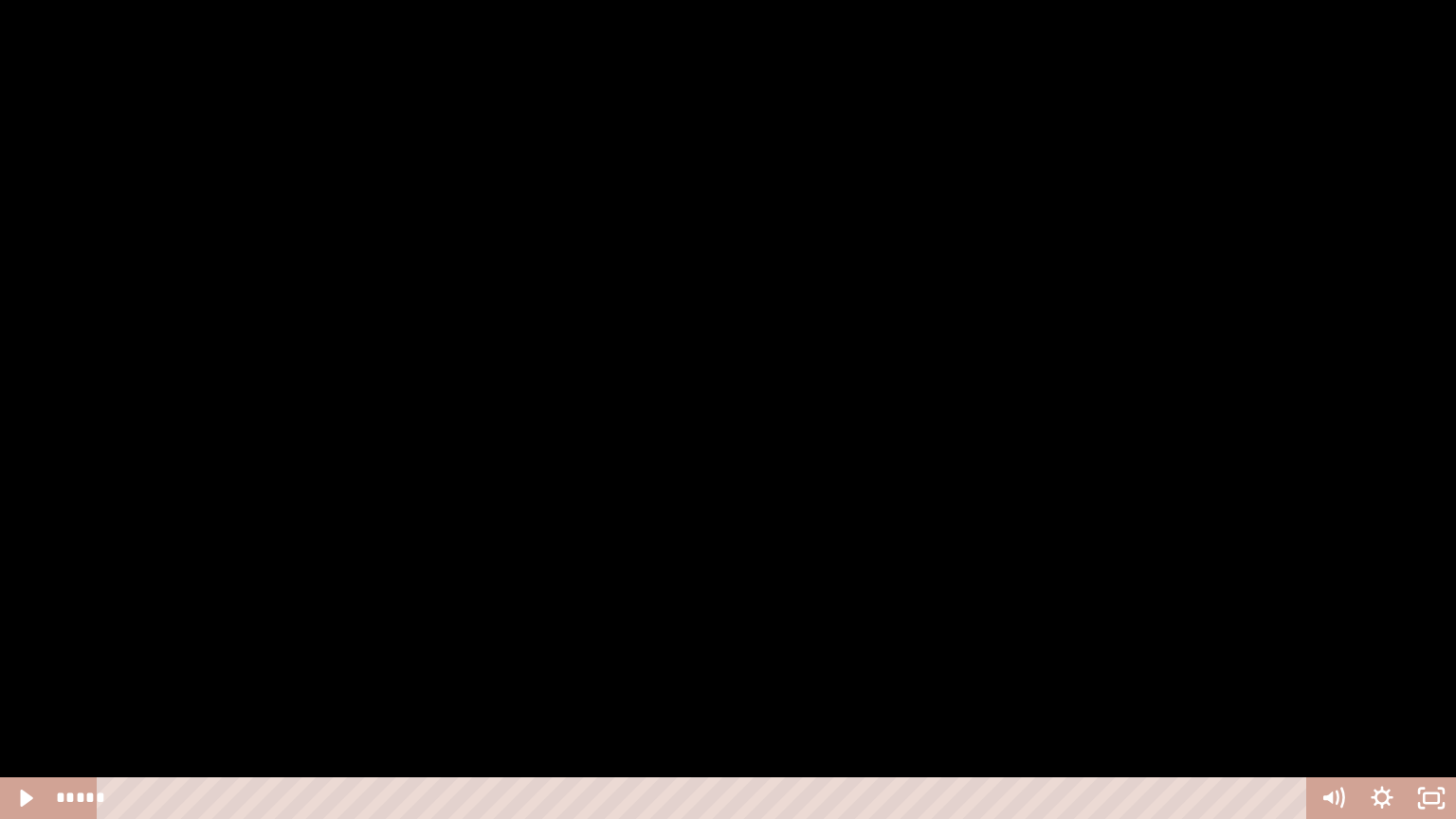 click at bounding box center (728, 410) 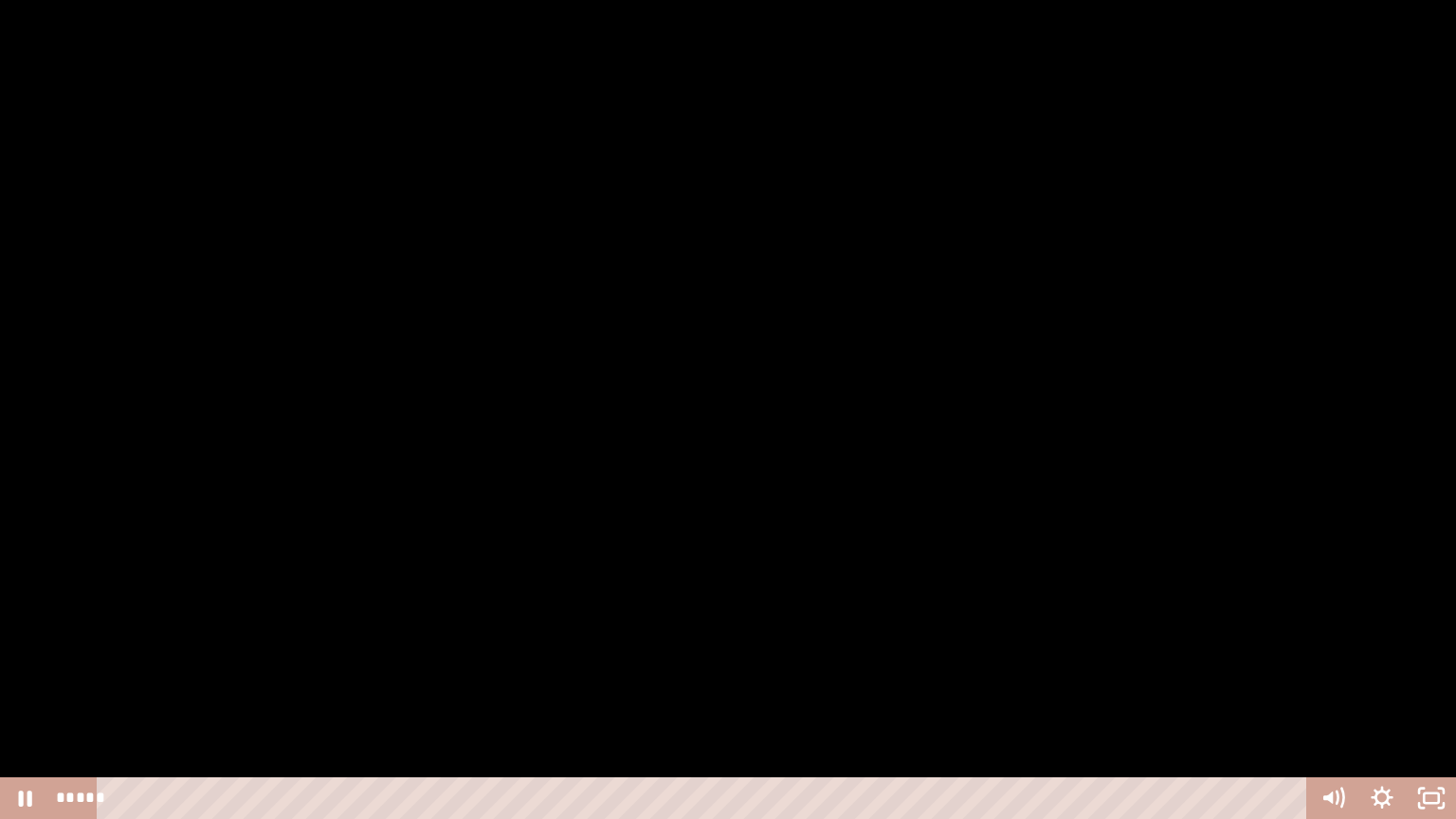 click at bounding box center [728, 410] 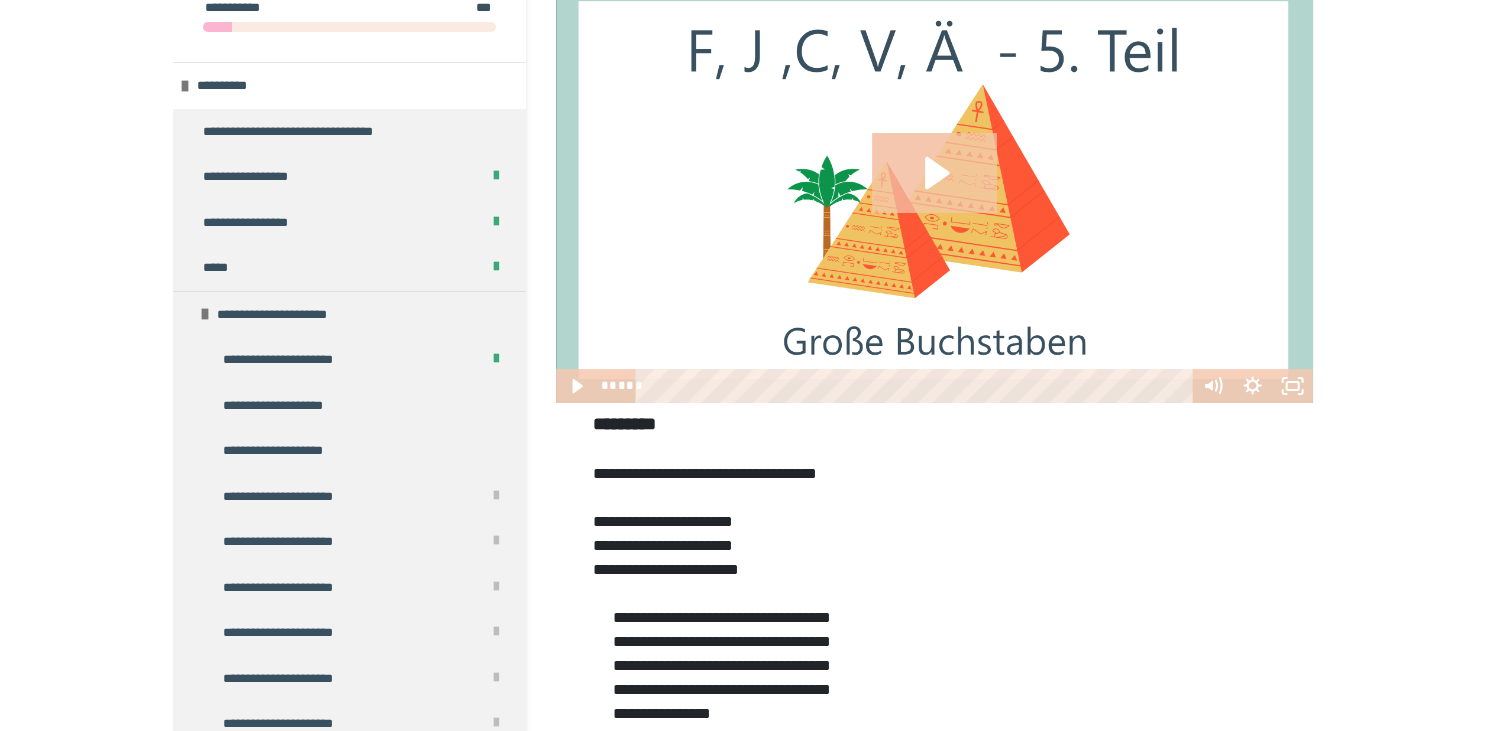 scroll, scrollTop: 0, scrollLeft: 0, axis: both 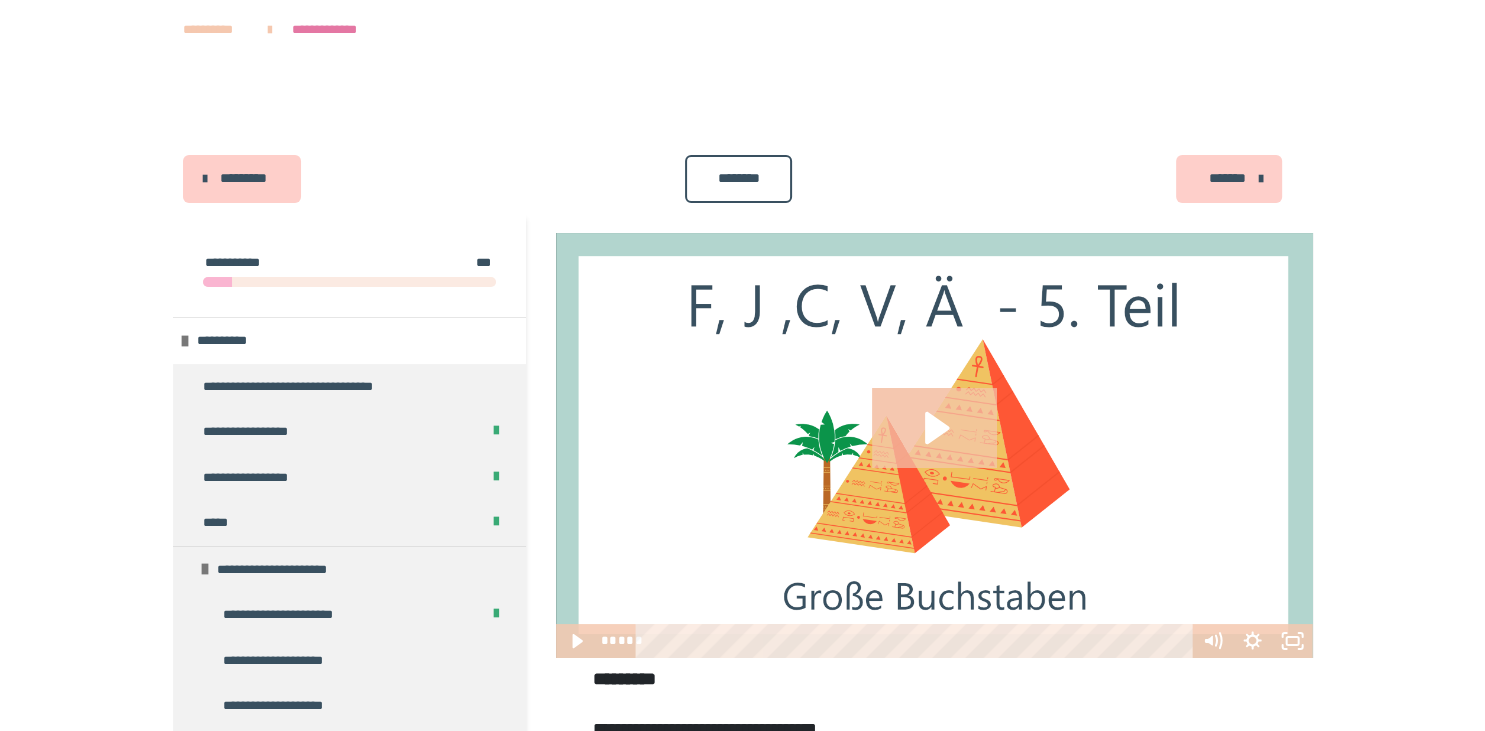 click on "********" at bounding box center [738, 178] 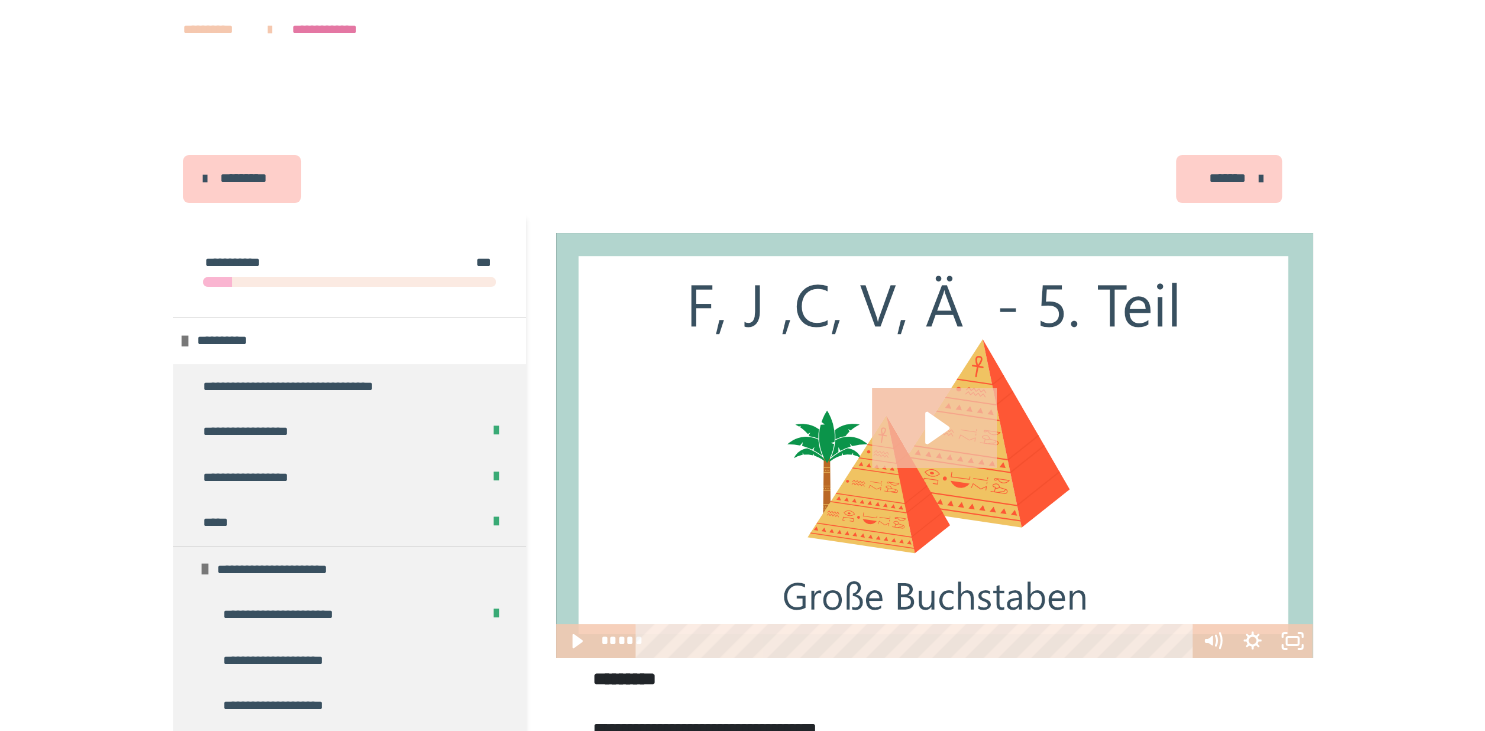 click on "*********" at bounding box center [244, 178] 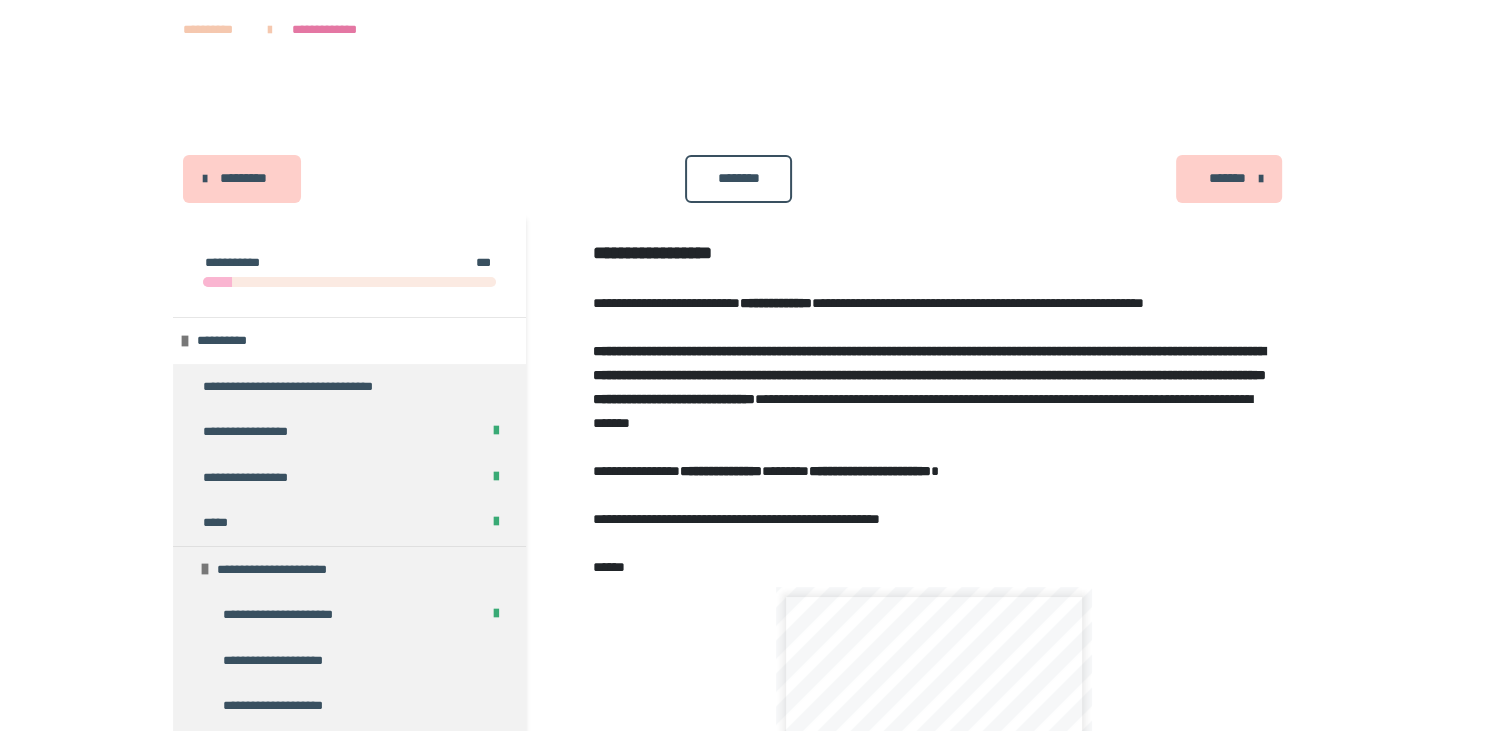 click on "*********" at bounding box center [242, 179] 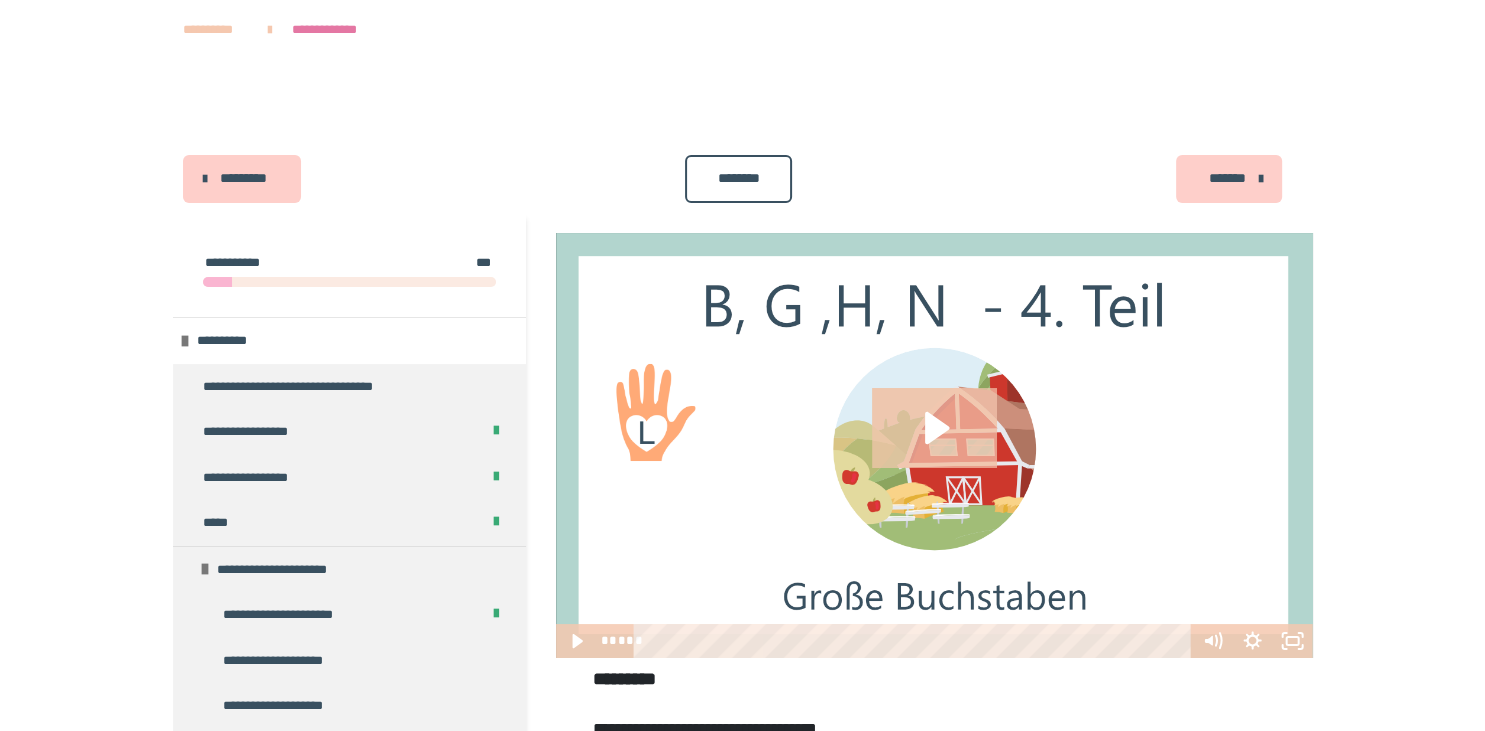 click on "*********" at bounding box center [242, 179] 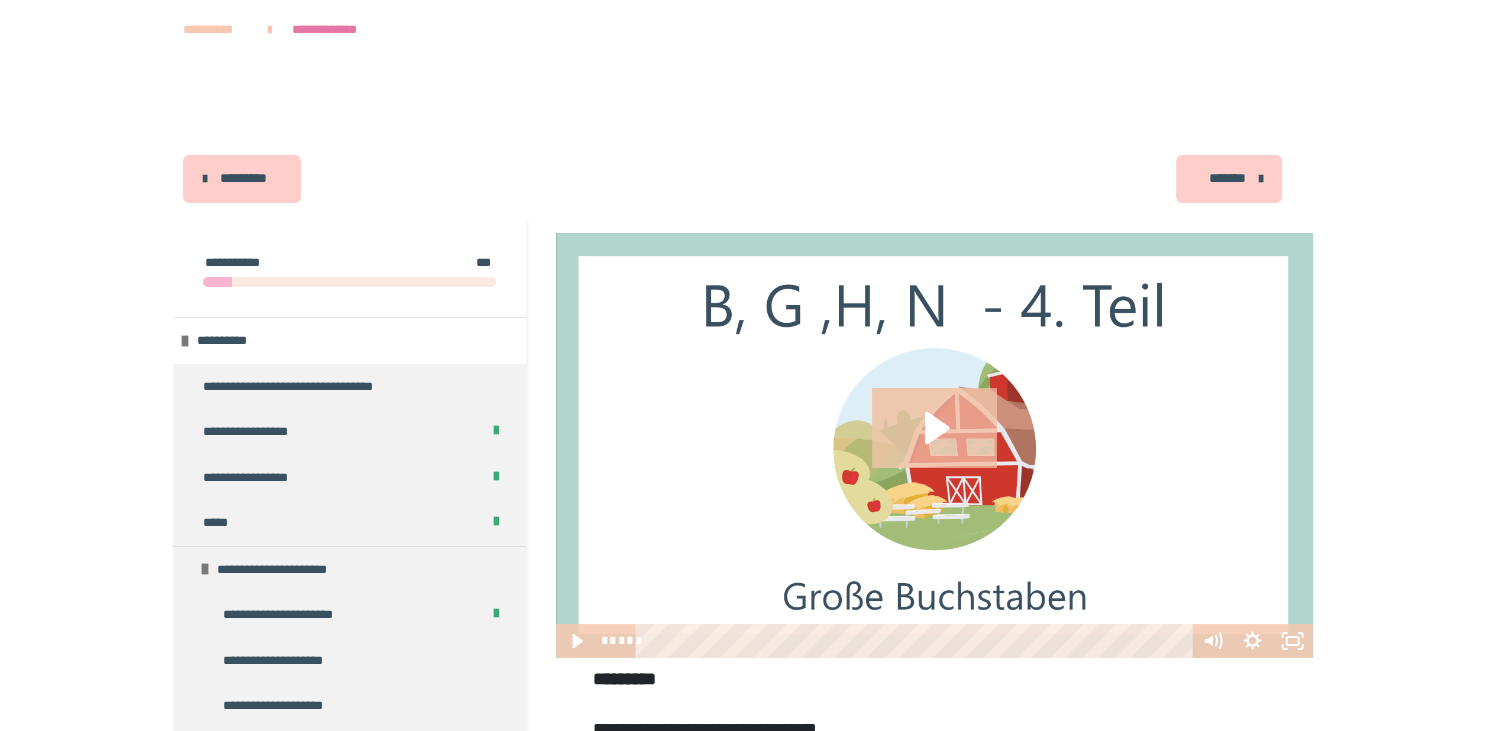 click on "*********" at bounding box center (242, 179) 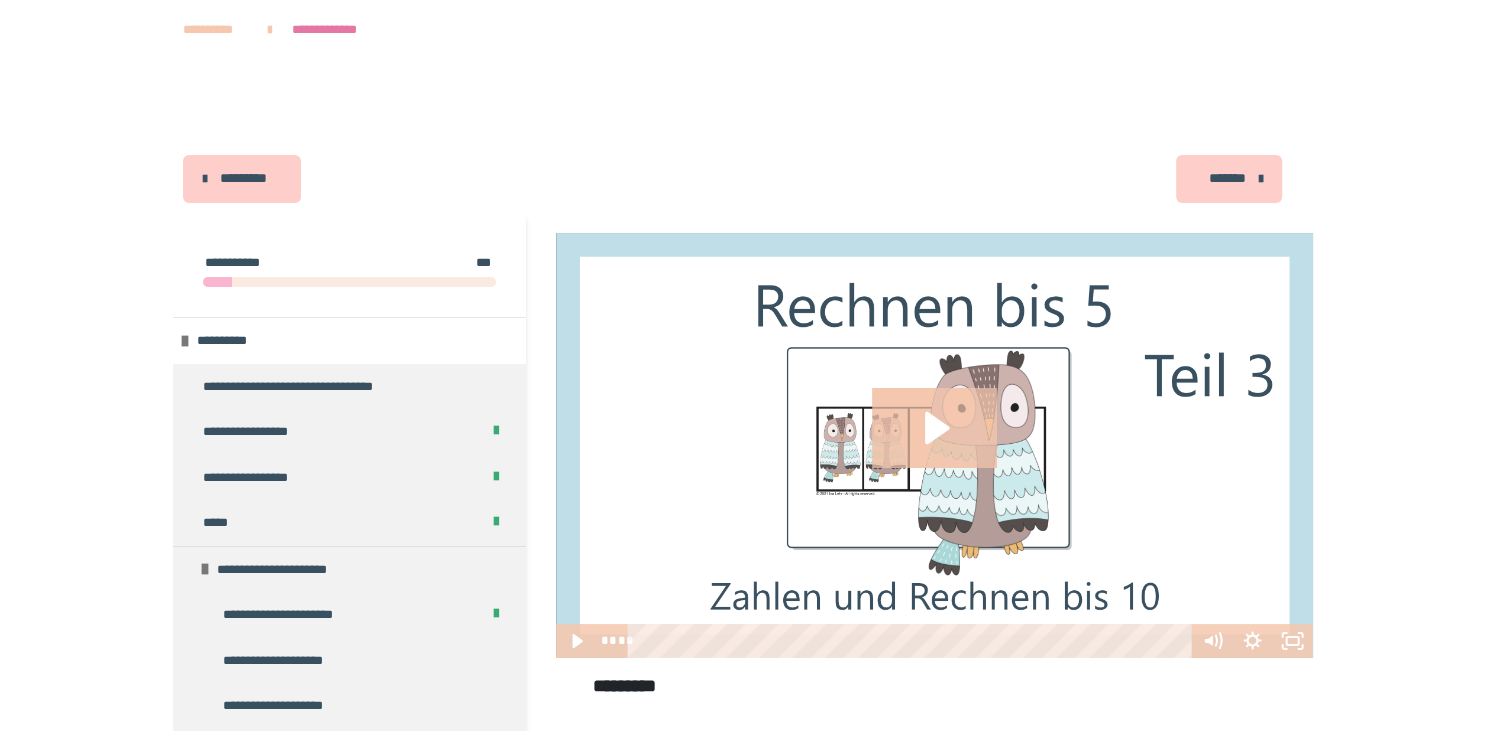 click on "*********" at bounding box center [242, 179] 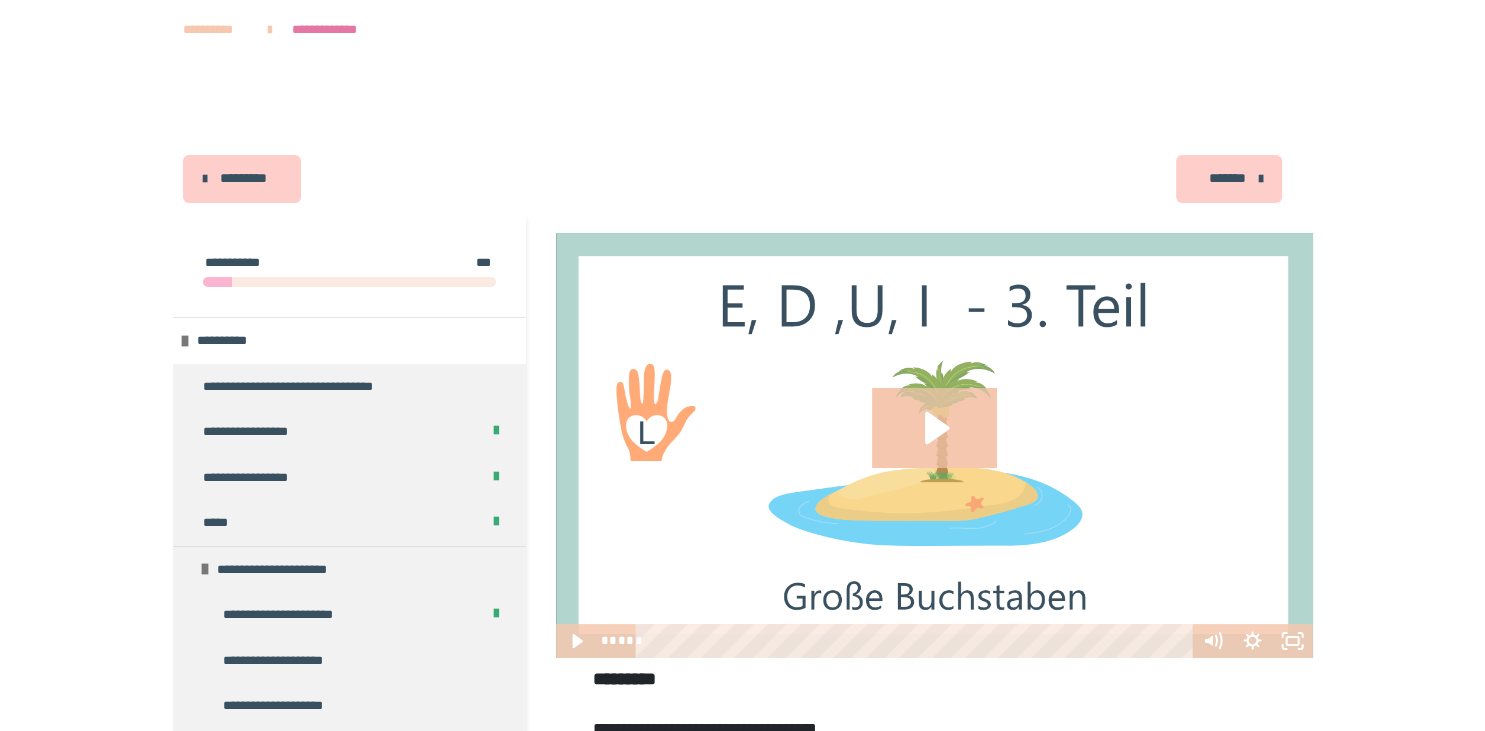 click on "*********" at bounding box center (242, 179) 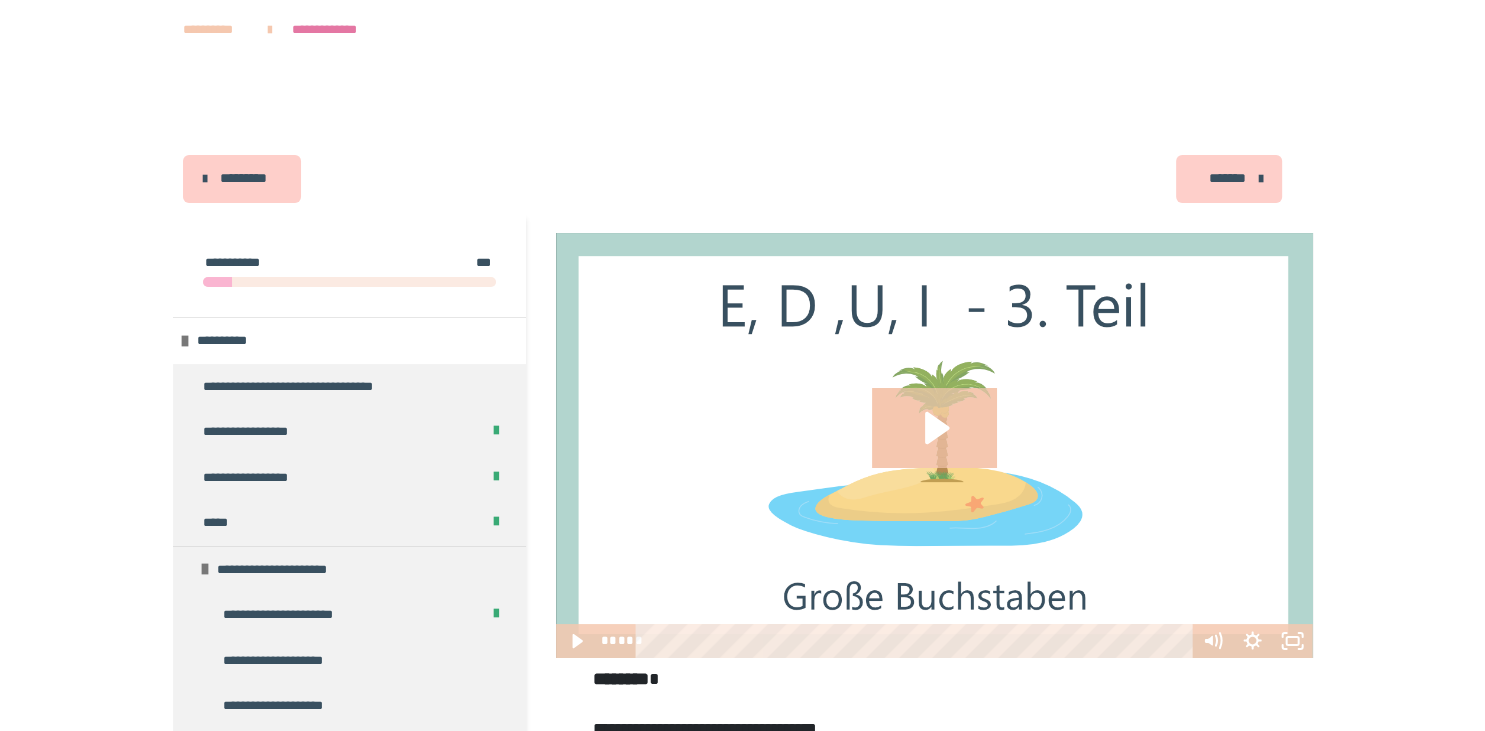 click on "*********" at bounding box center [242, 179] 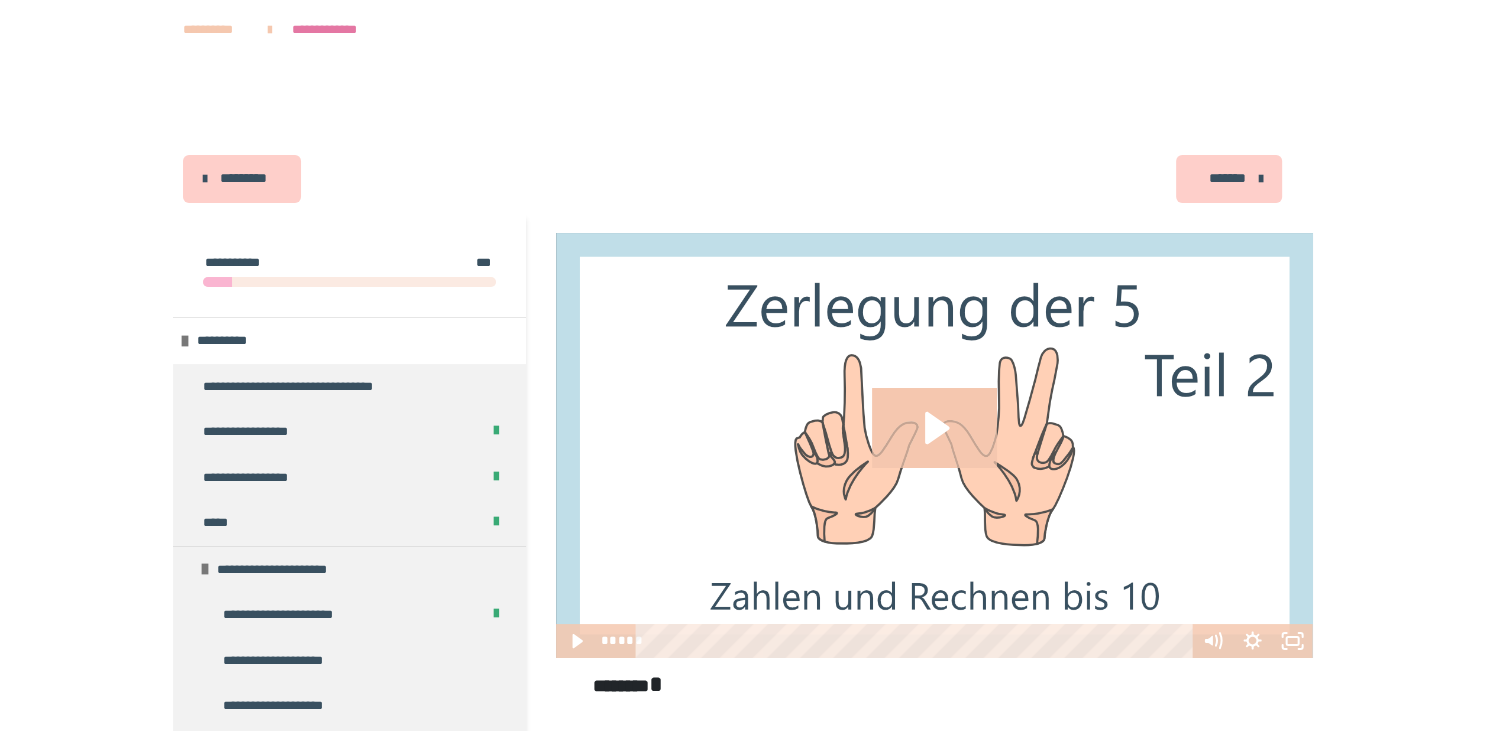 click on "*******" at bounding box center [1229, 179] 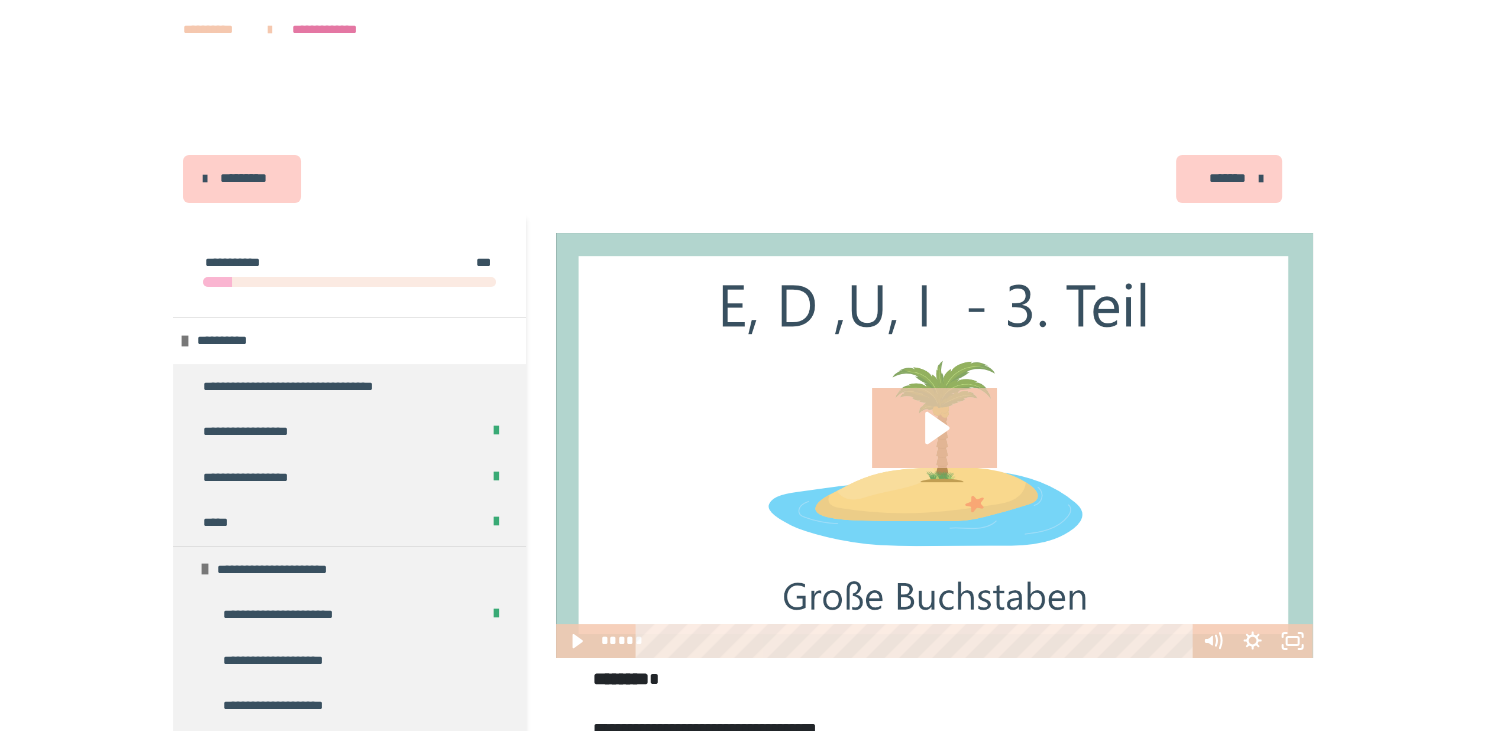 click at bounding box center (1260, 179) 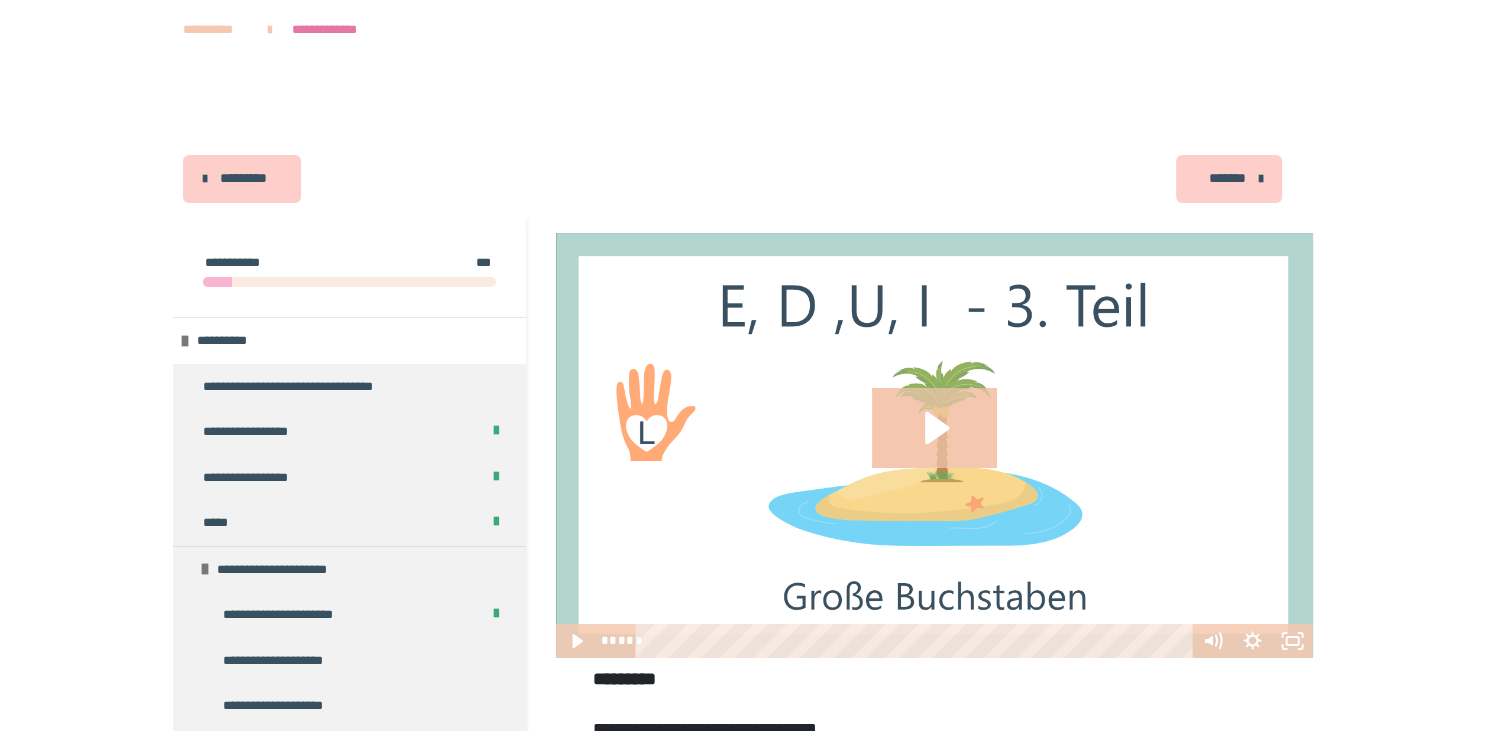 click at bounding box center (1260, 179) 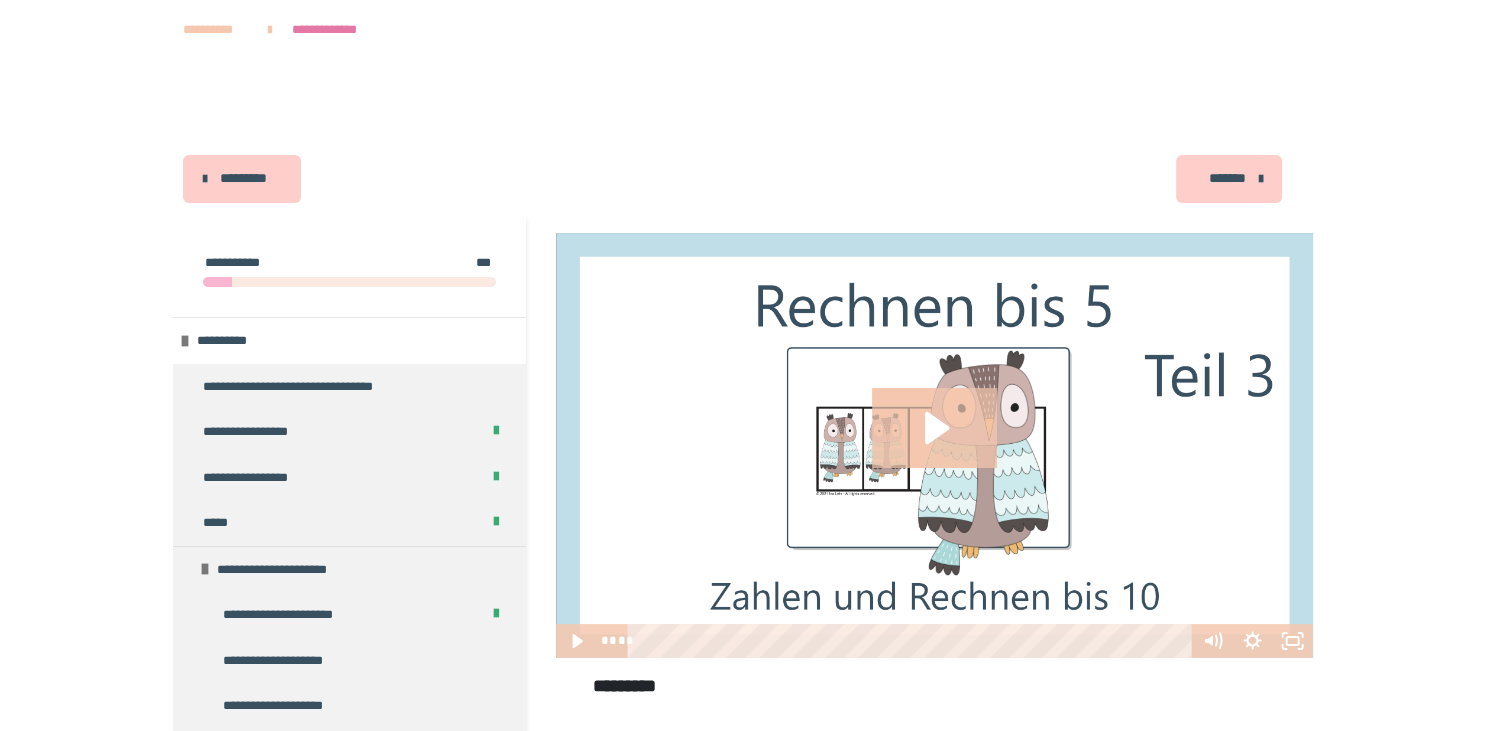 click at bounding box center [1260, 179] 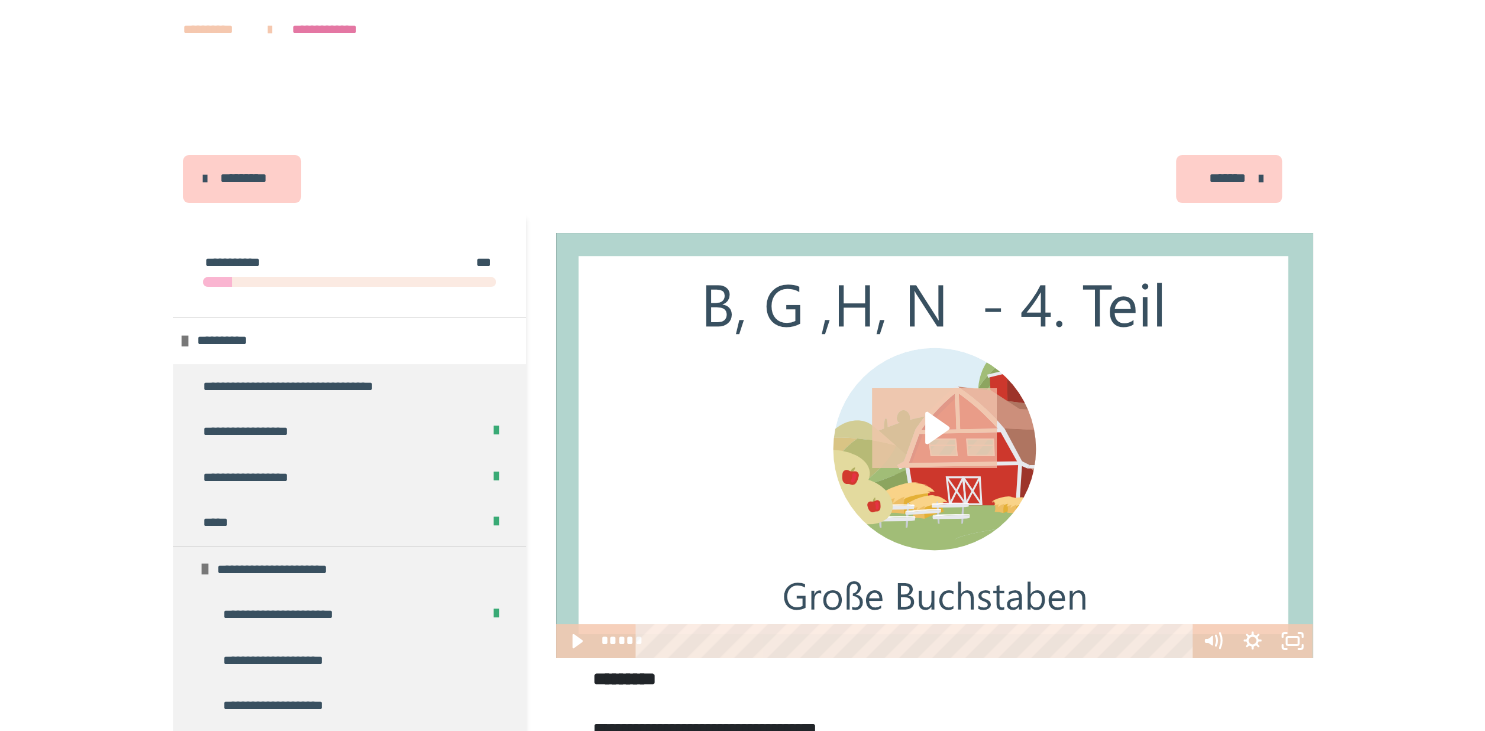 click at bounding box center (1260, 179) 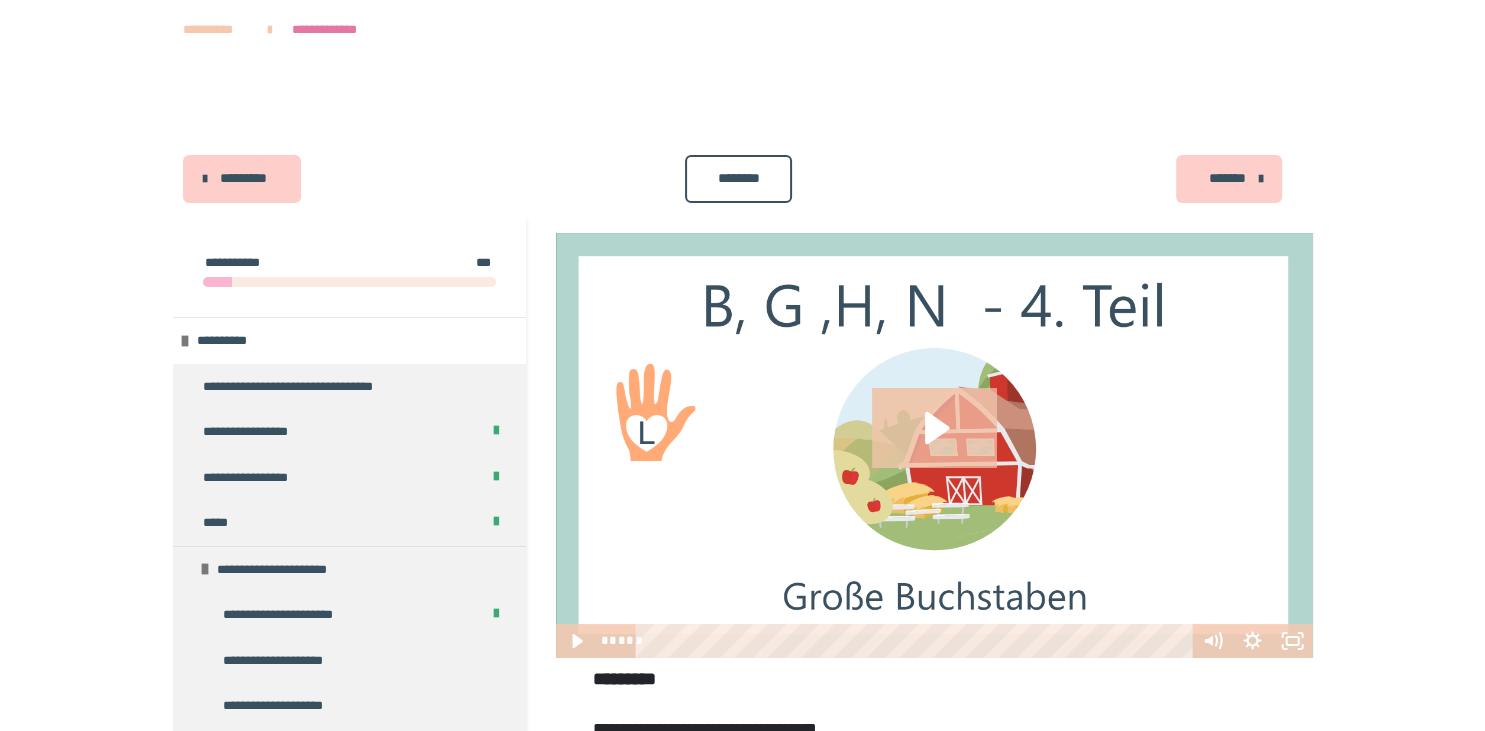 click on "********" at bounding box center (738, 179) 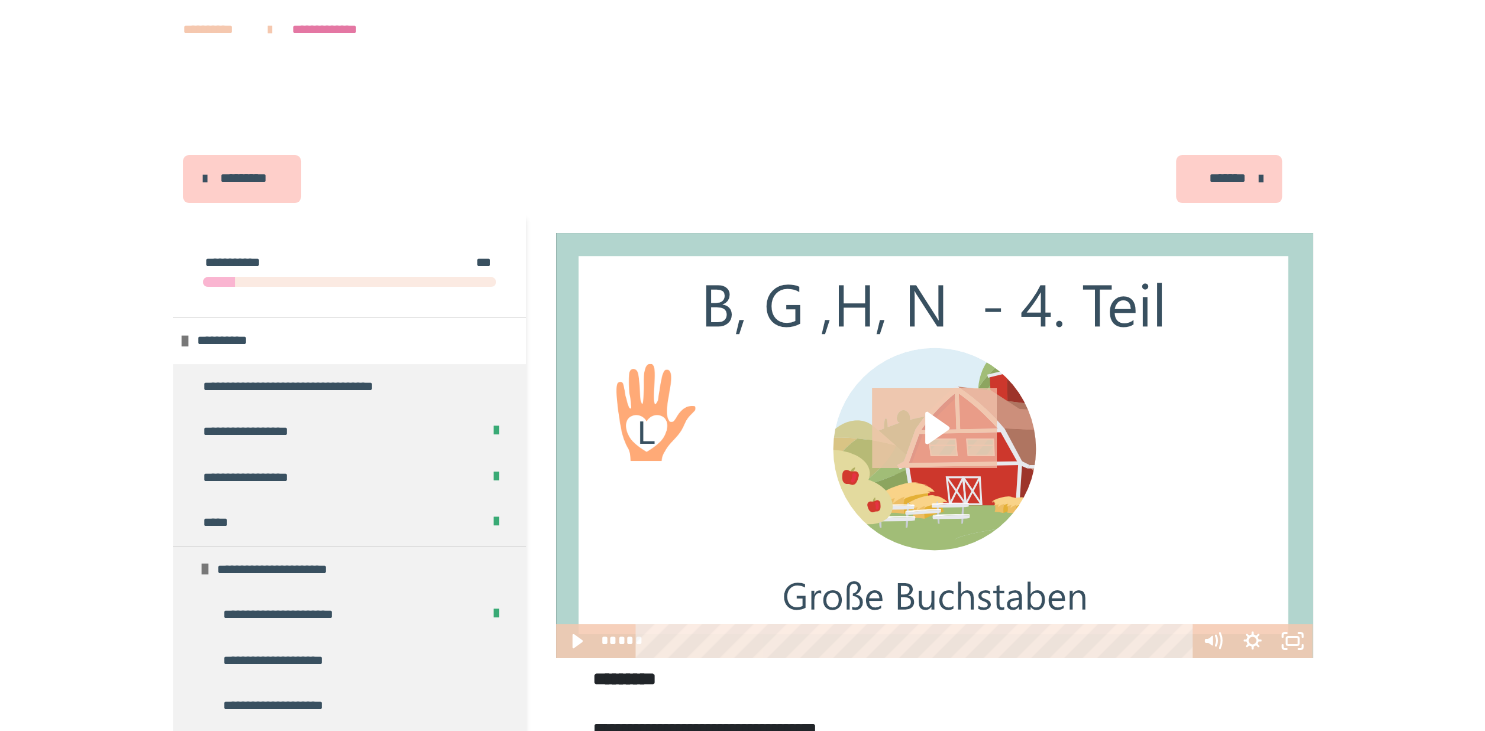 click on "*******" at bounding box center (1227, 178) 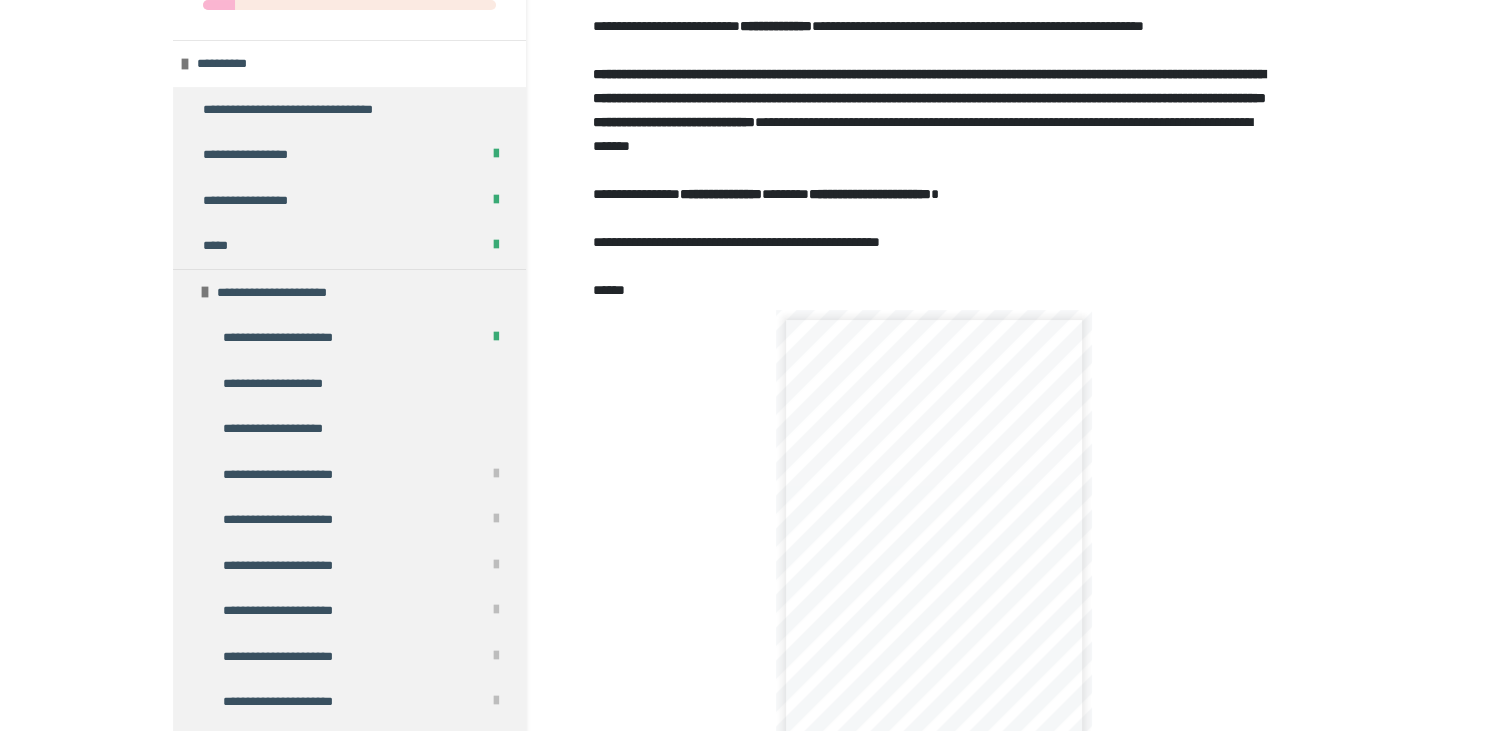 scroll, scrollTop: 0, scrollLeft: 0, axis: both 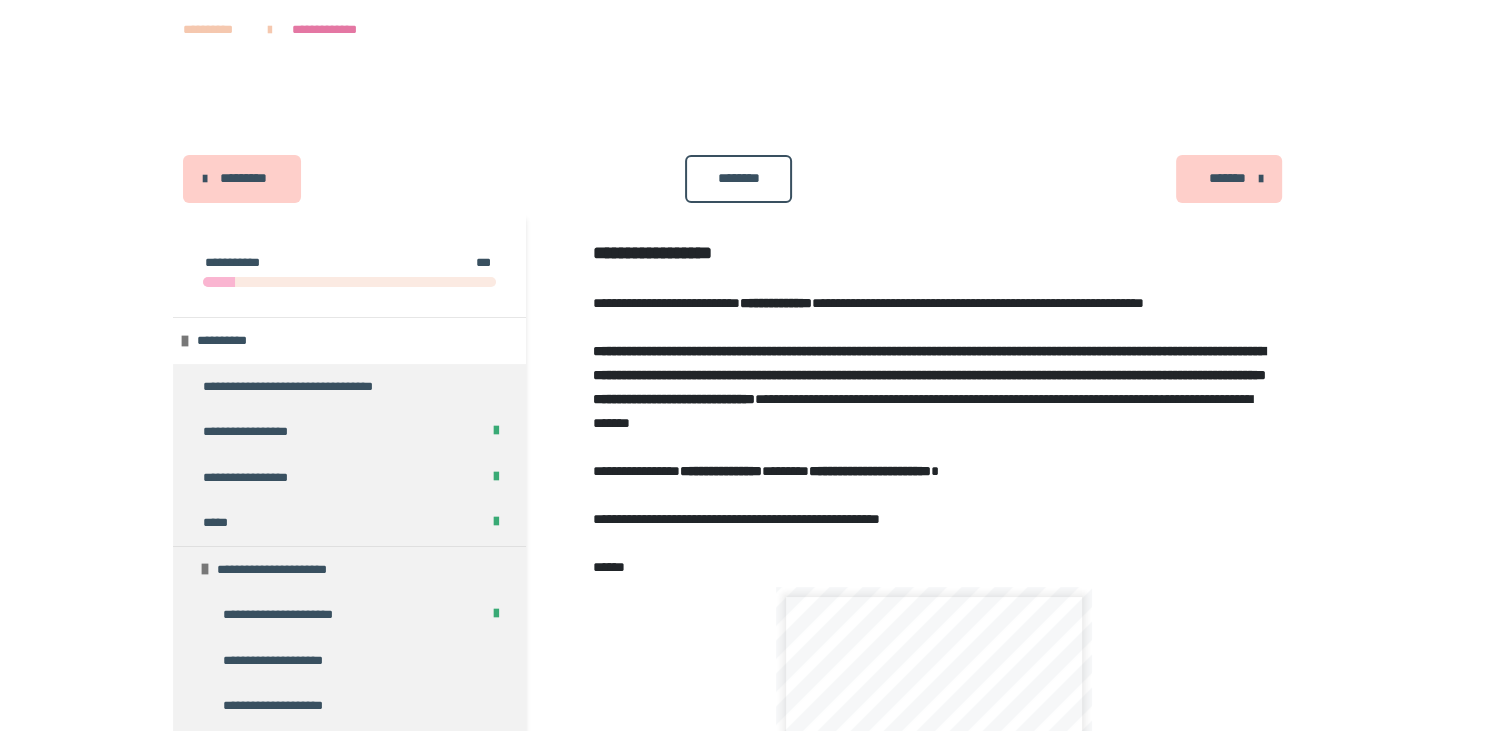 click on "*******" at bounding box center [1229, 179] 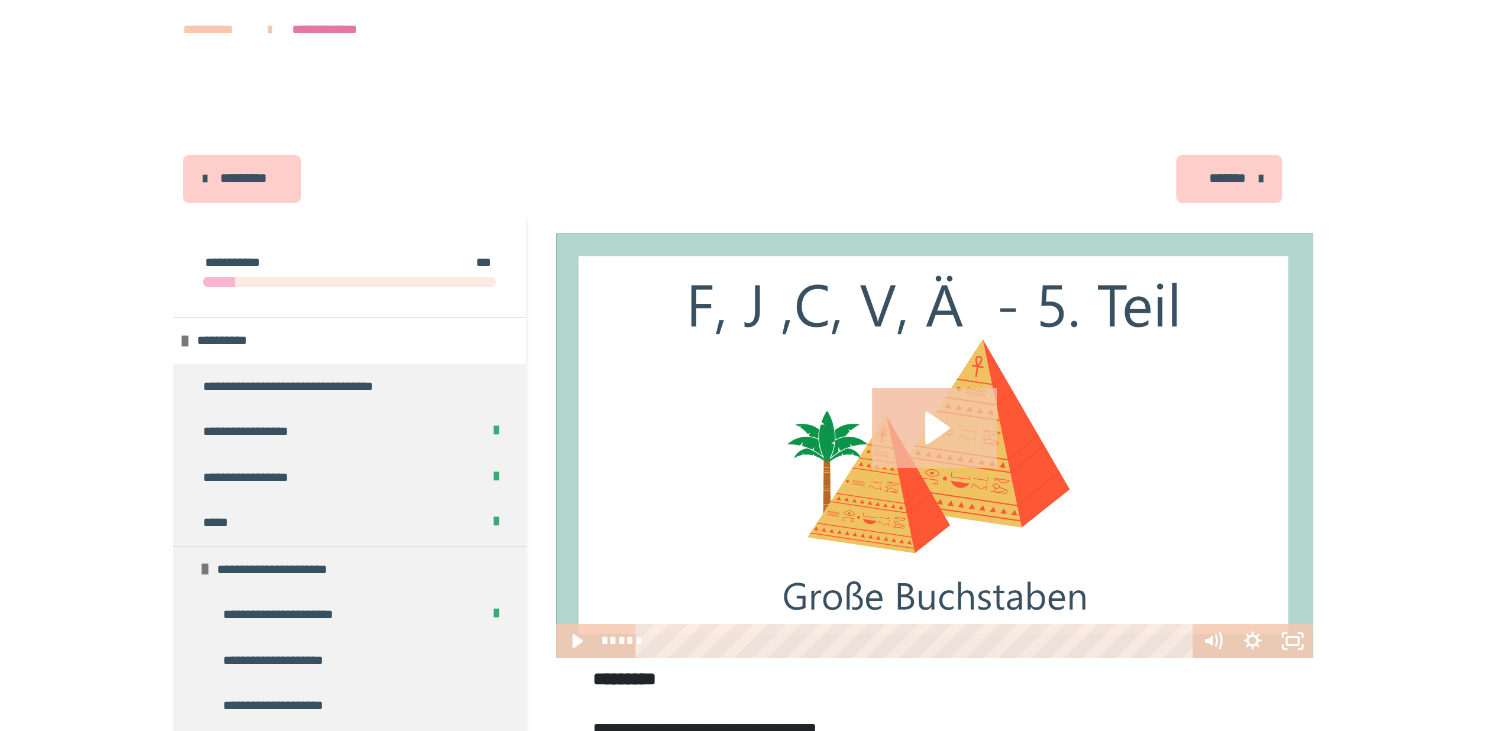 click on "*******" at bounding box center (1229, 179) 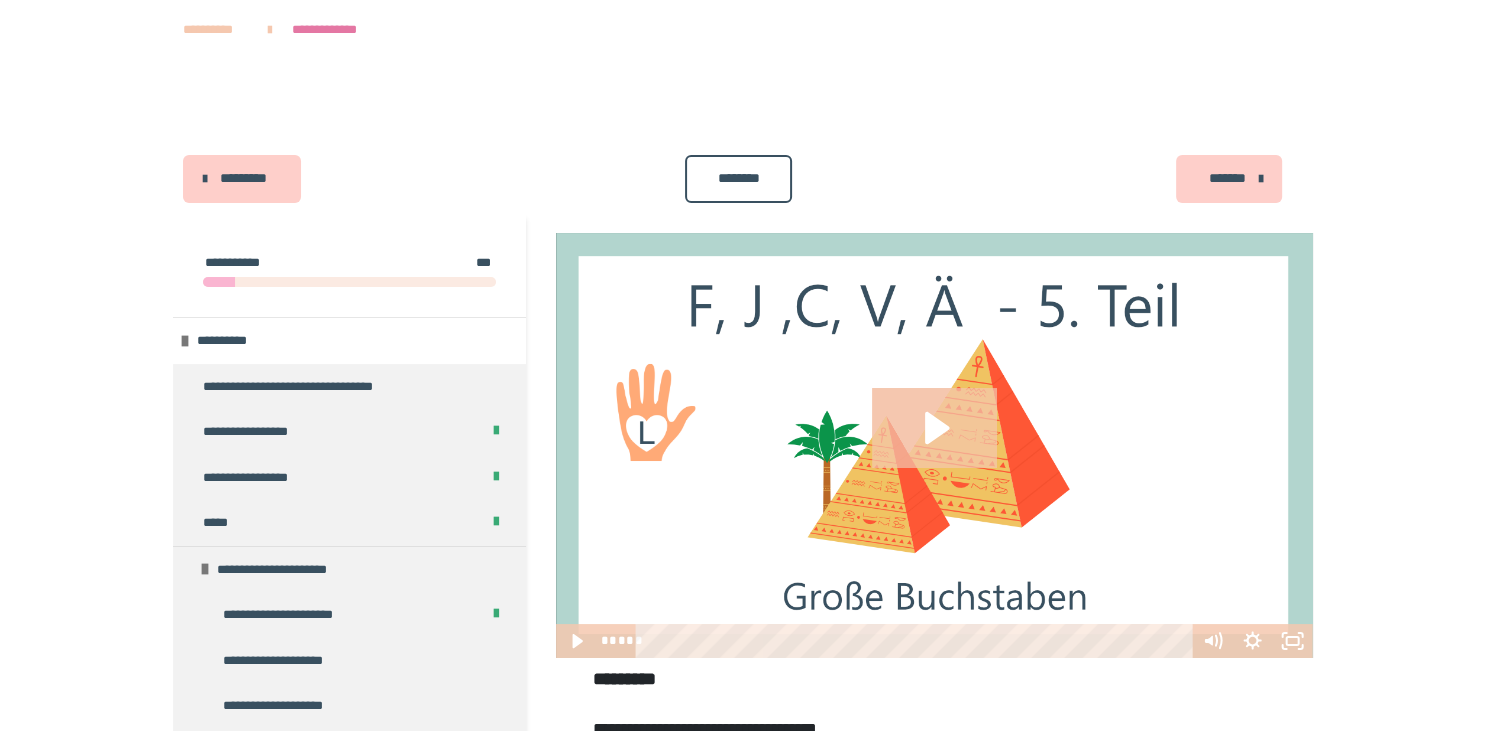 click on "********" at bounding box center (738, 178) 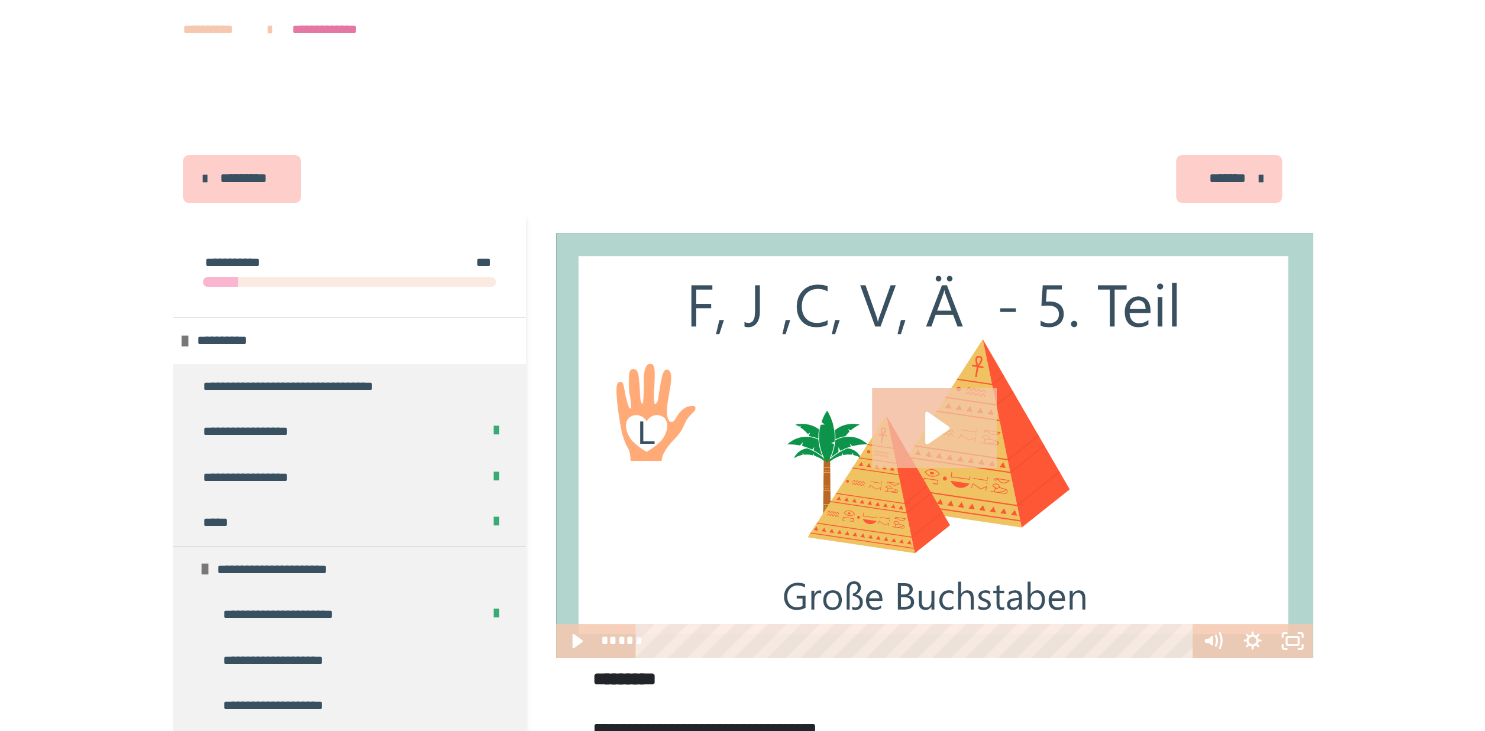 click on "*******" at bounding box center [1227, 178] 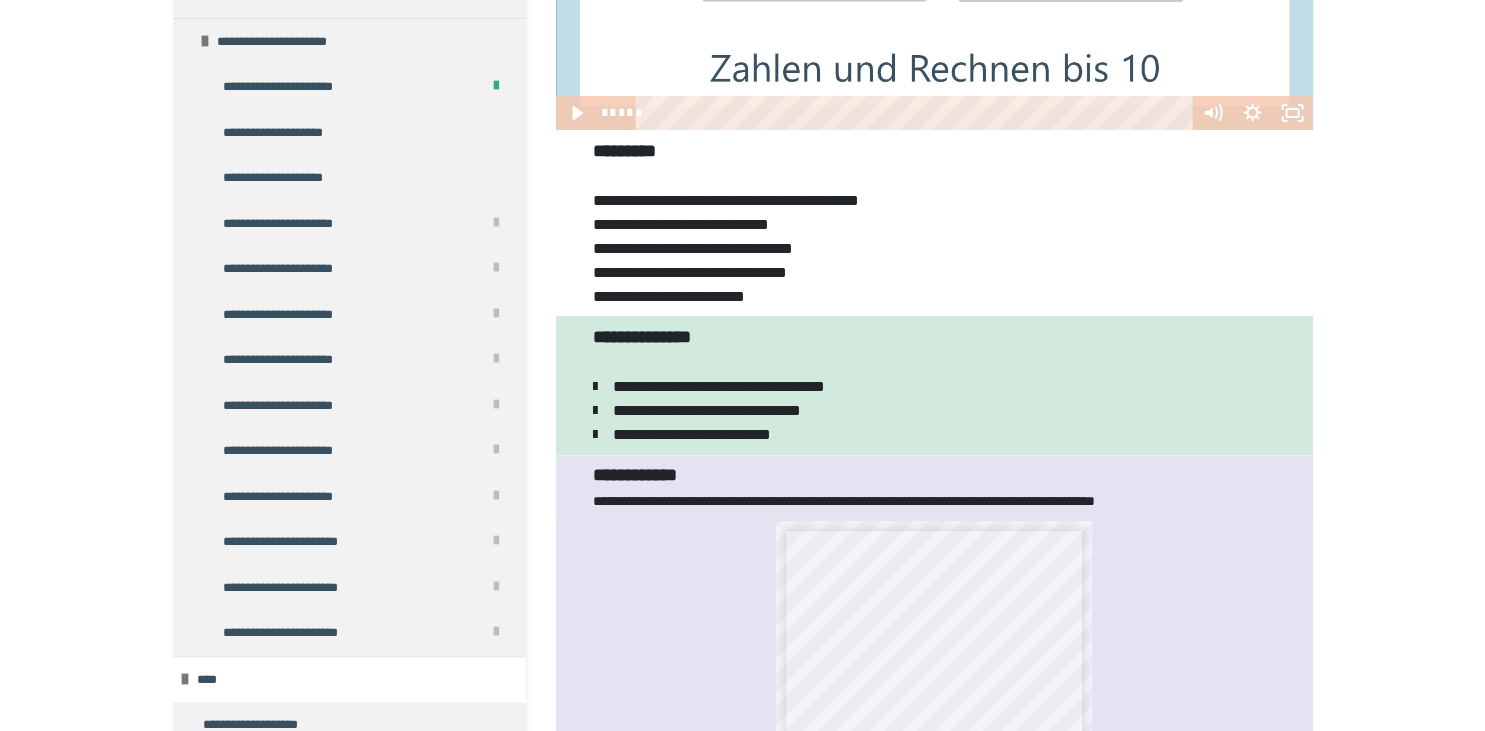 scroll, scrollTop: 105, scrollLeft: 0, axis: vertical 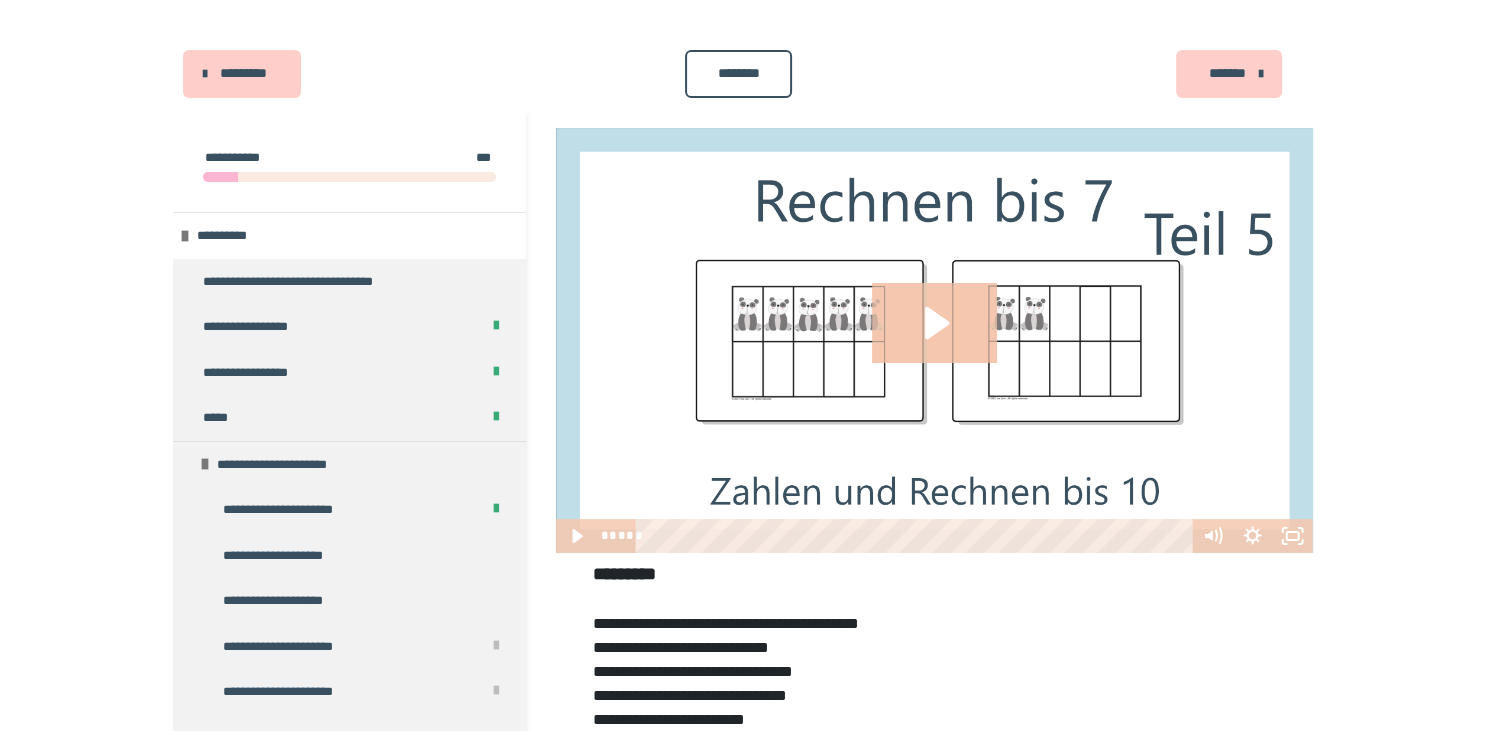 click on "*******" at bounding box center (1227, 73) 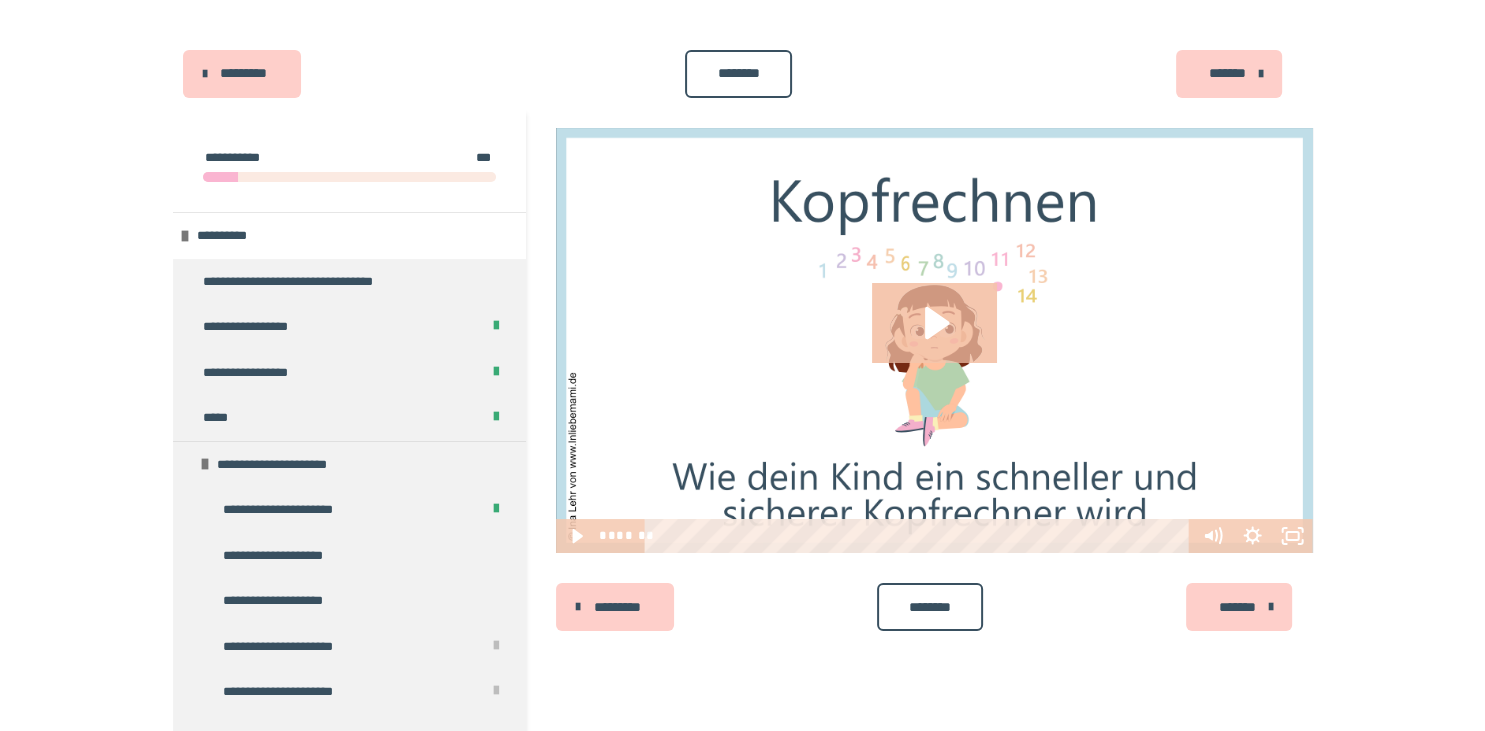 click on "*******" at bounding box center (1227, 73) 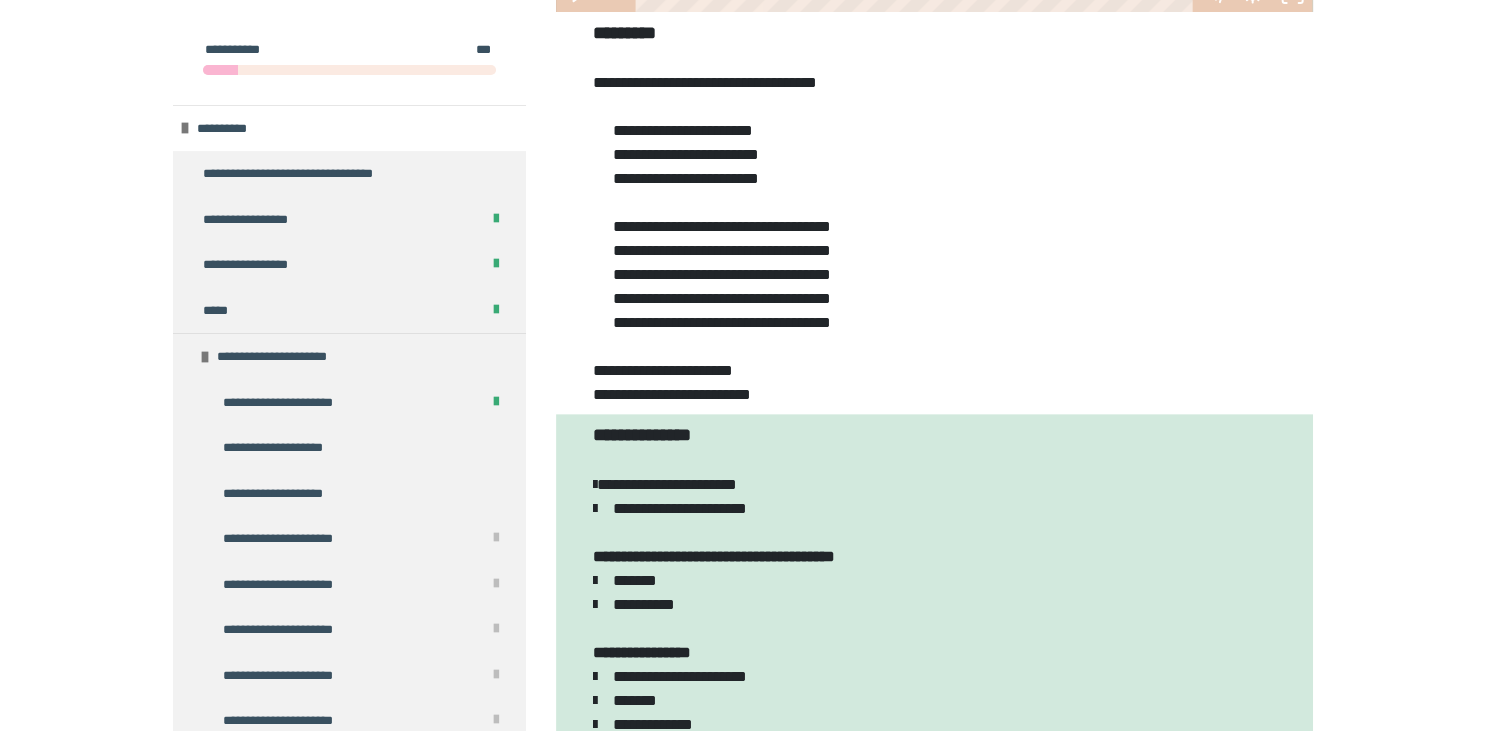 scroll, scrollTop: 528, scrollLeft: 0, axis: vertical 